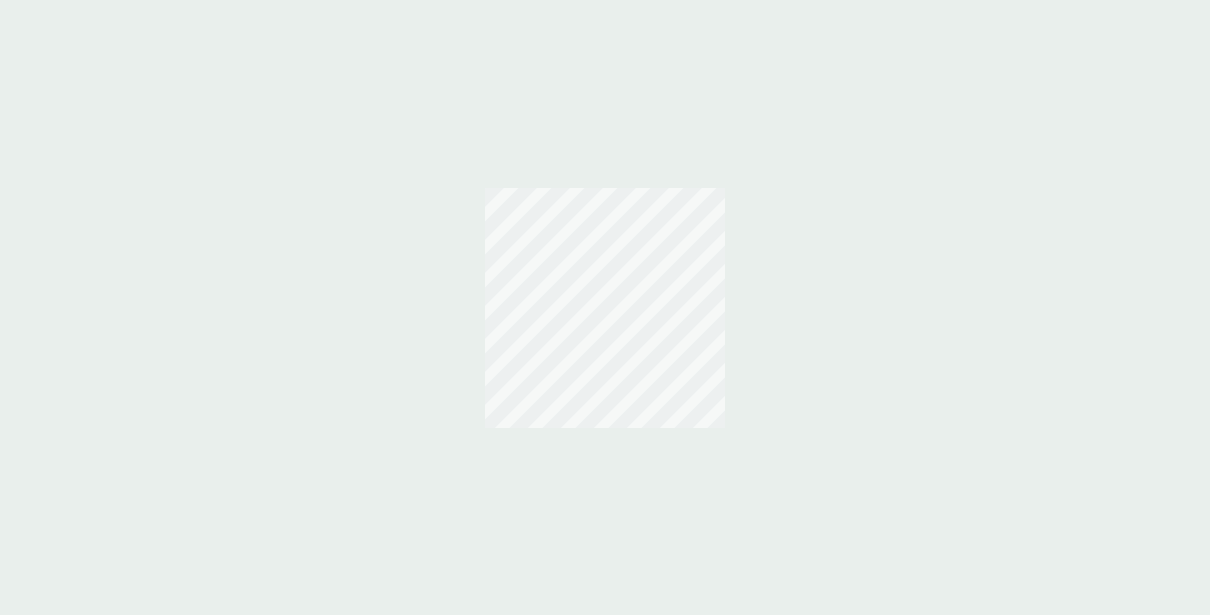 scroll, scrollTop: 0, scrollLeft: 0, axis: both 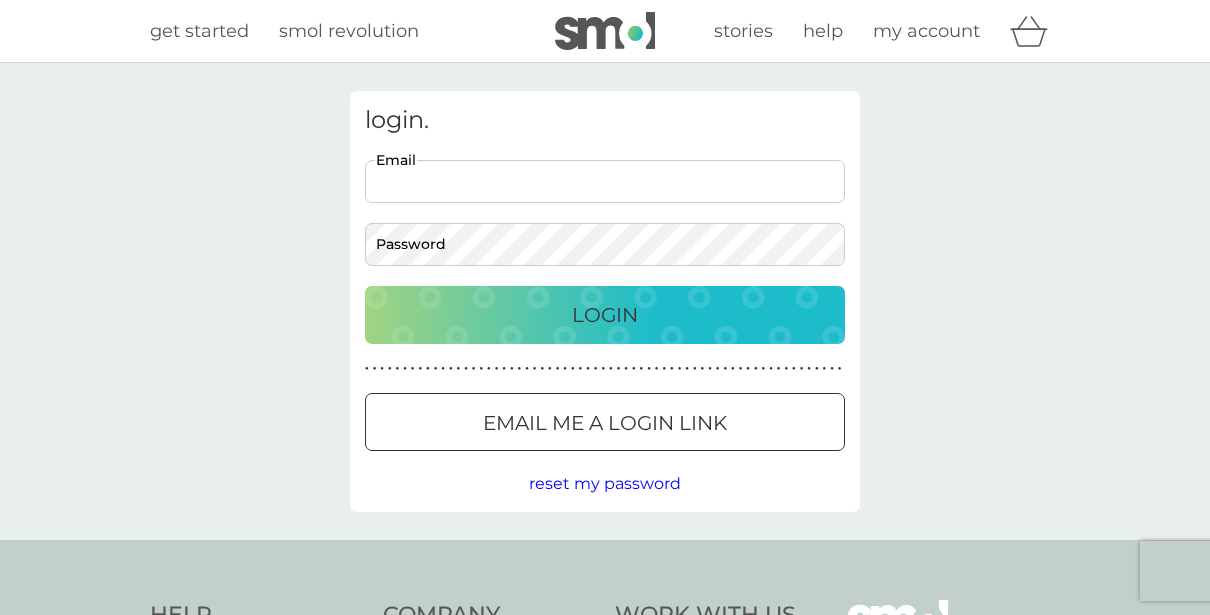 click on "Email" at bounding box center (605, 181) 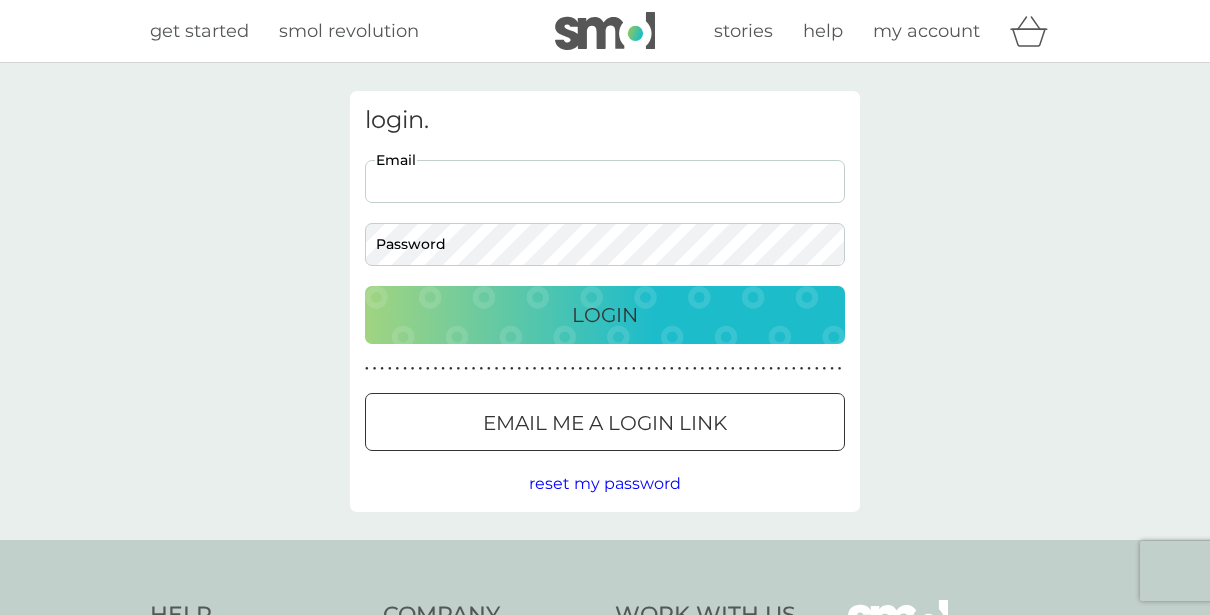 scroll, scrollTop: 0, scrollLeft: 0, axis: both 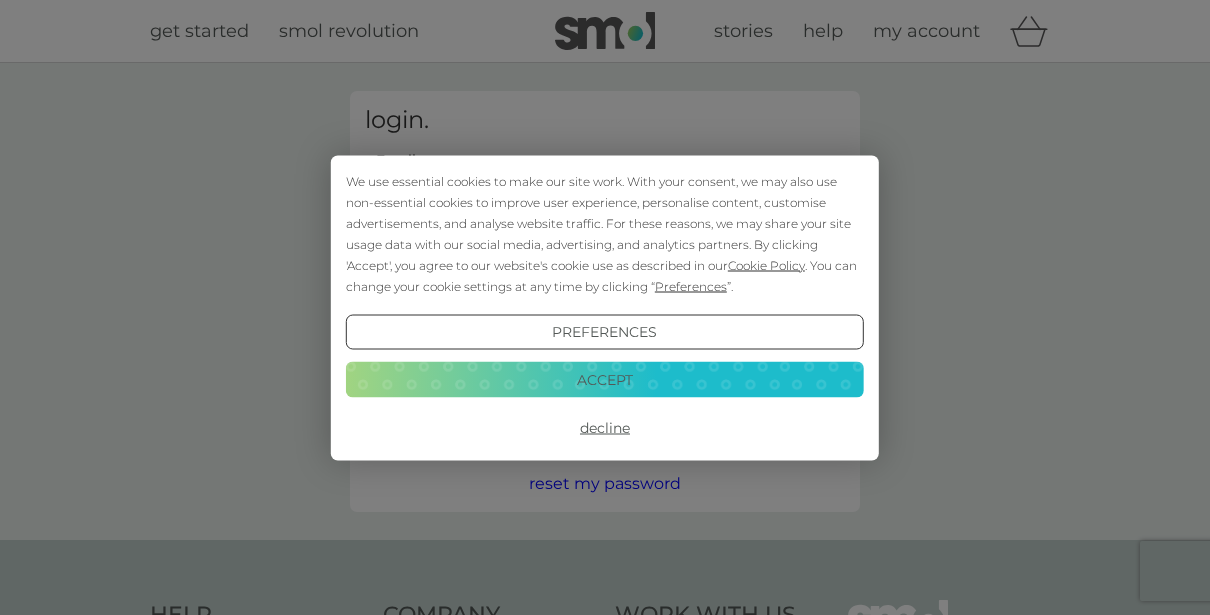 click on "Accept" at bounding box center (605, 380) 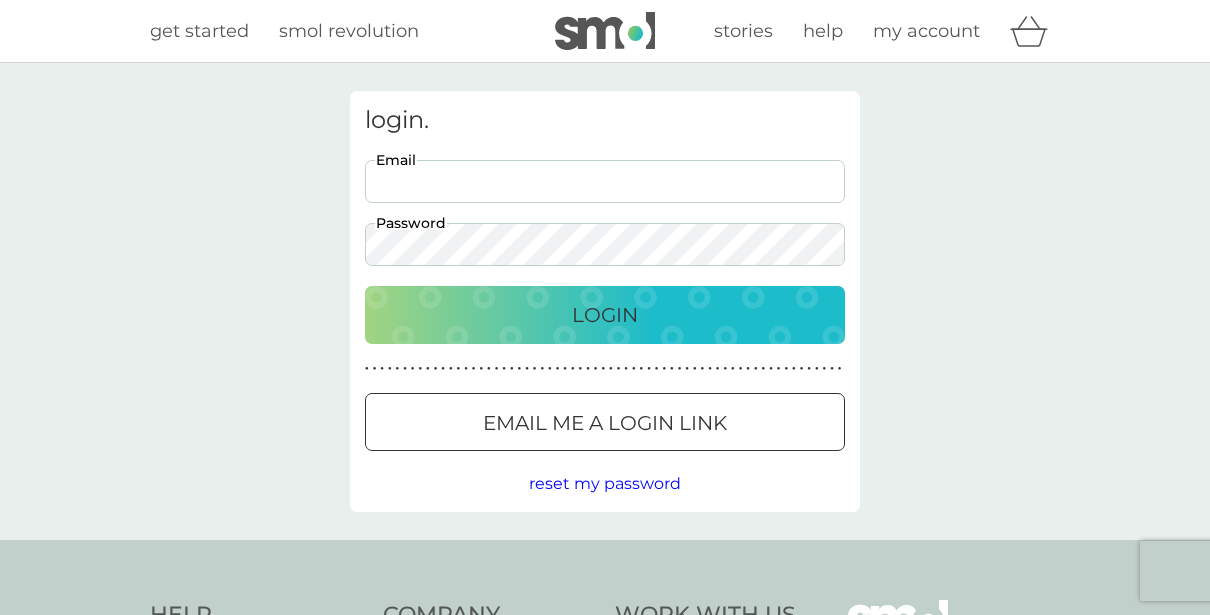 click on "Email" at bounding box center (605, 181) 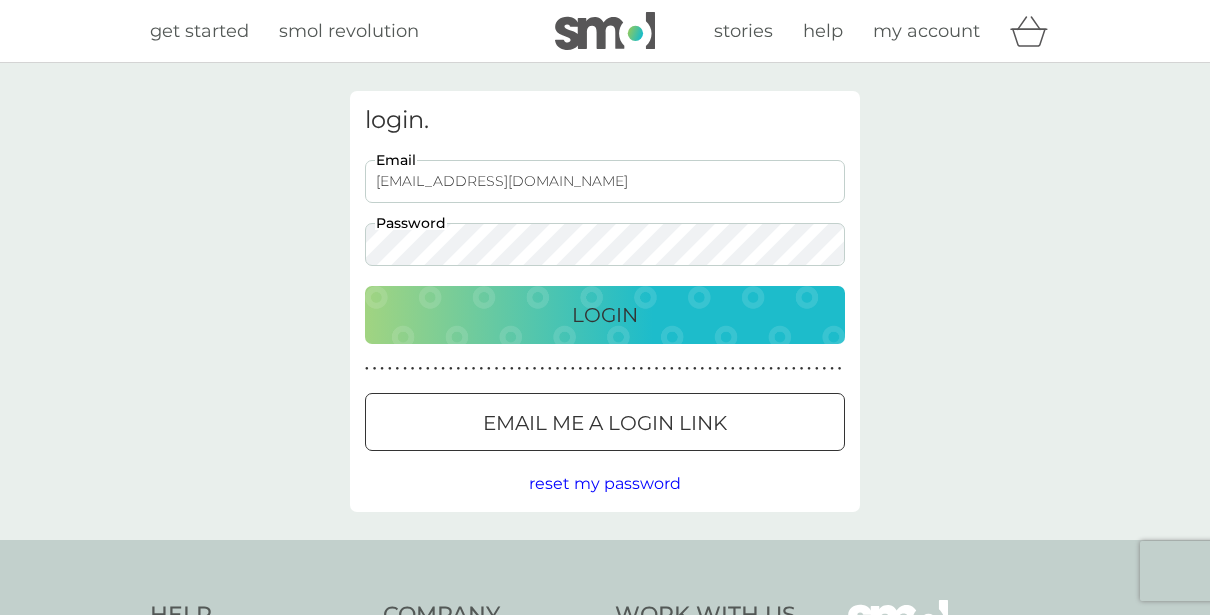 click on "Login" at bounding box center (605, 315) 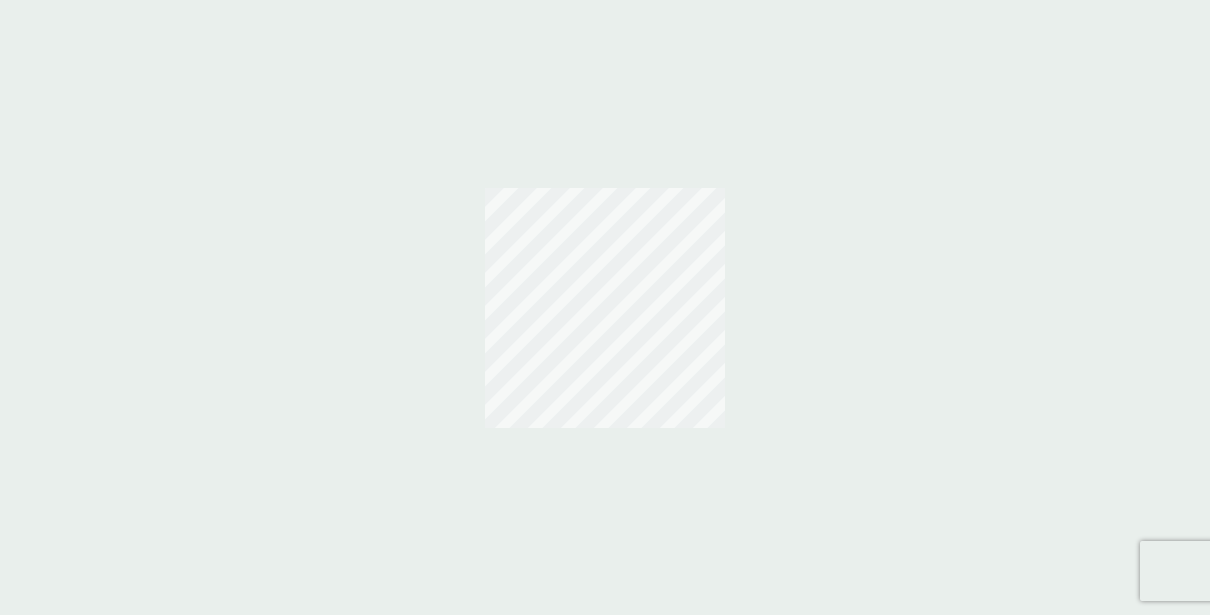 scroll, scrollTop: 0, scrollLeft: 0, axis: both 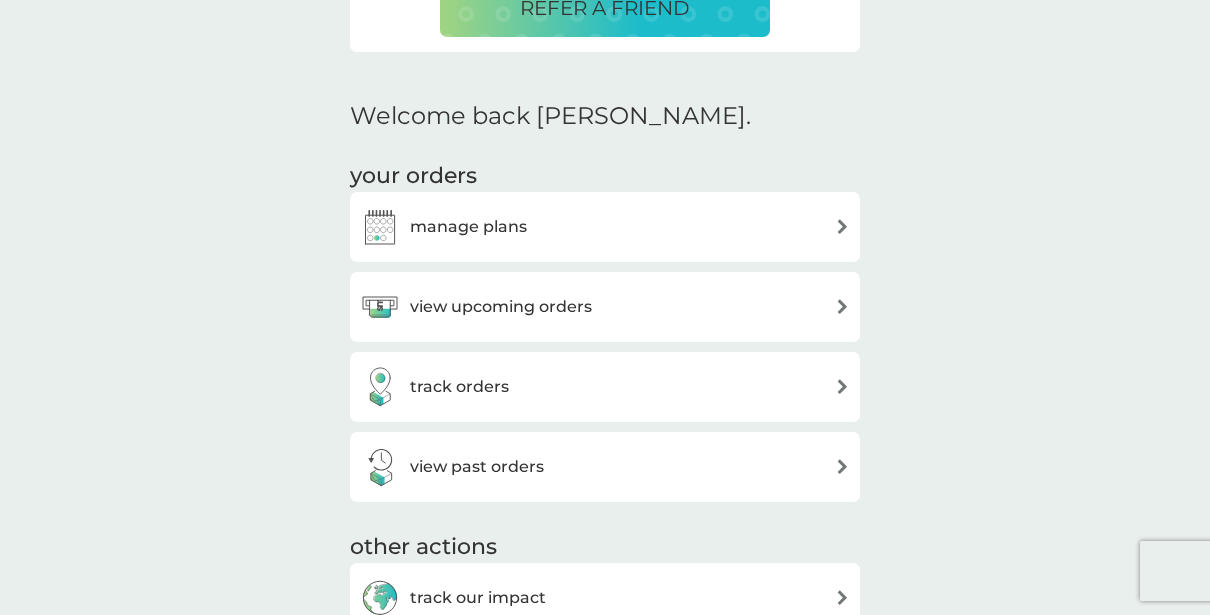 click on "view upcoming orders" at bounding box center [501, 307] 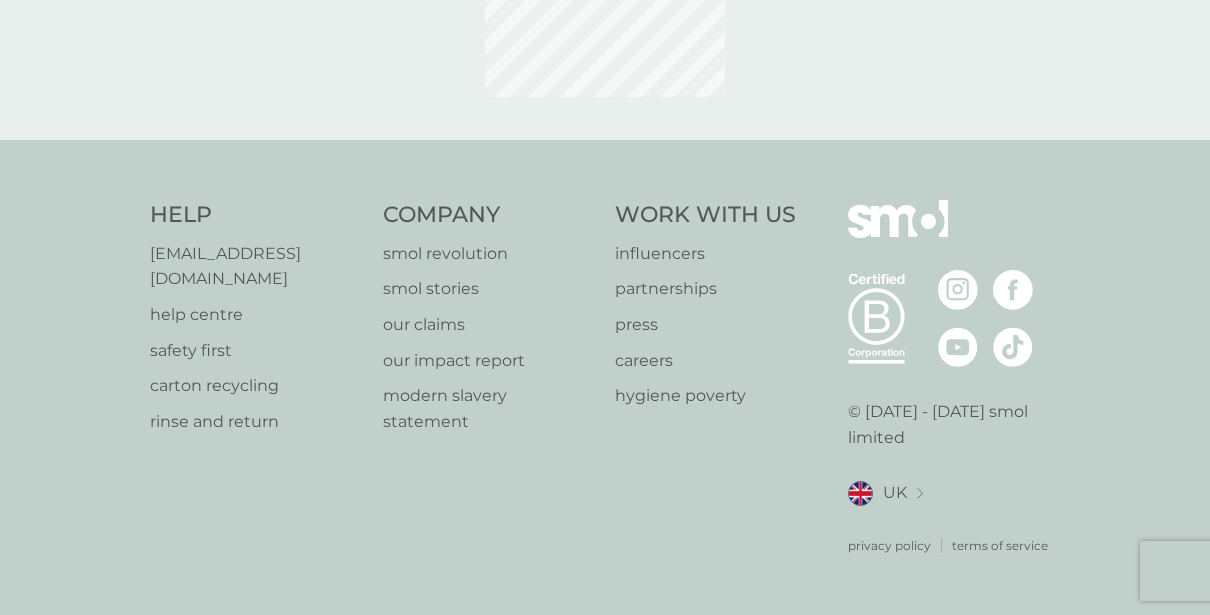 scroll, scrollTop: 0, scrollLeft: 0, axis: both 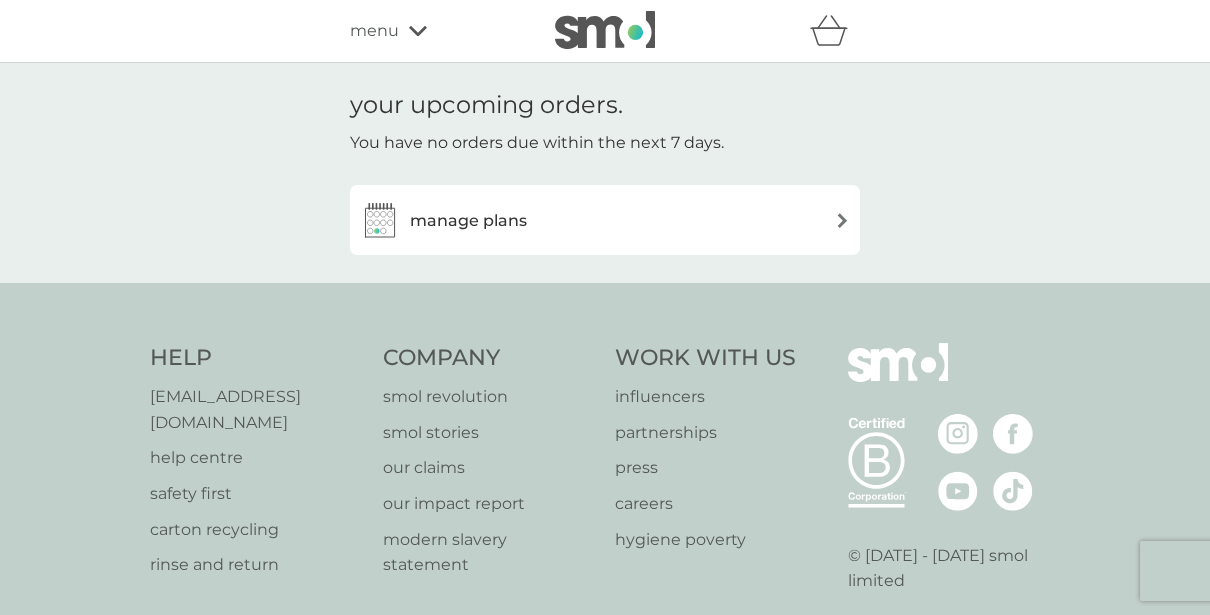 click on "manage plans" at bounding box center [468, 221] 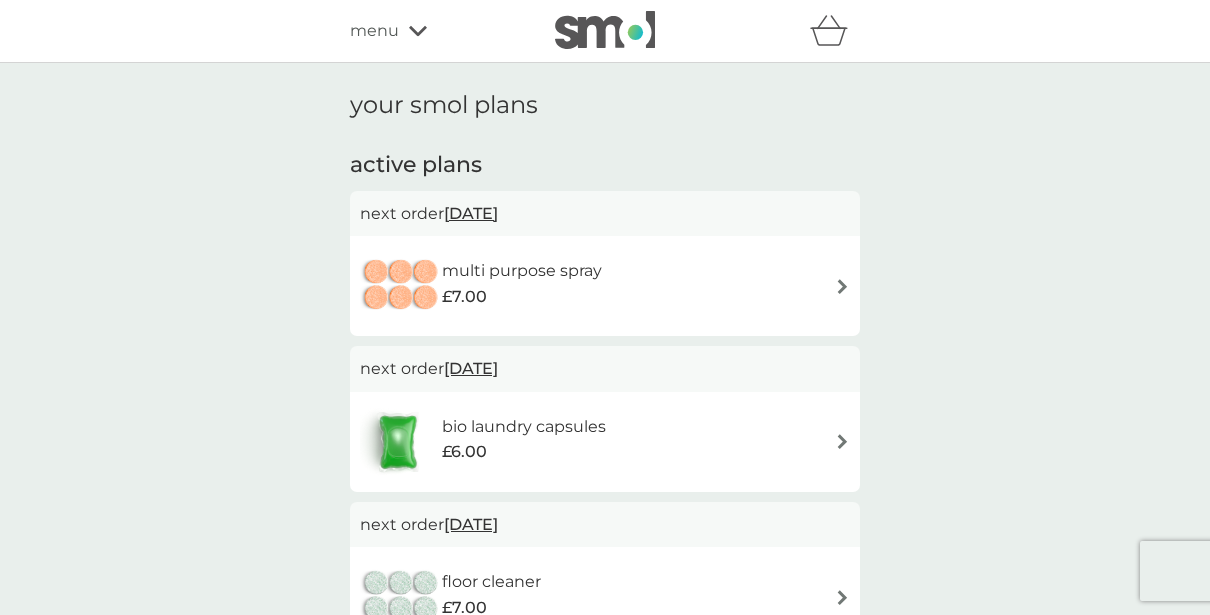 click at bounding box center (842, 286) 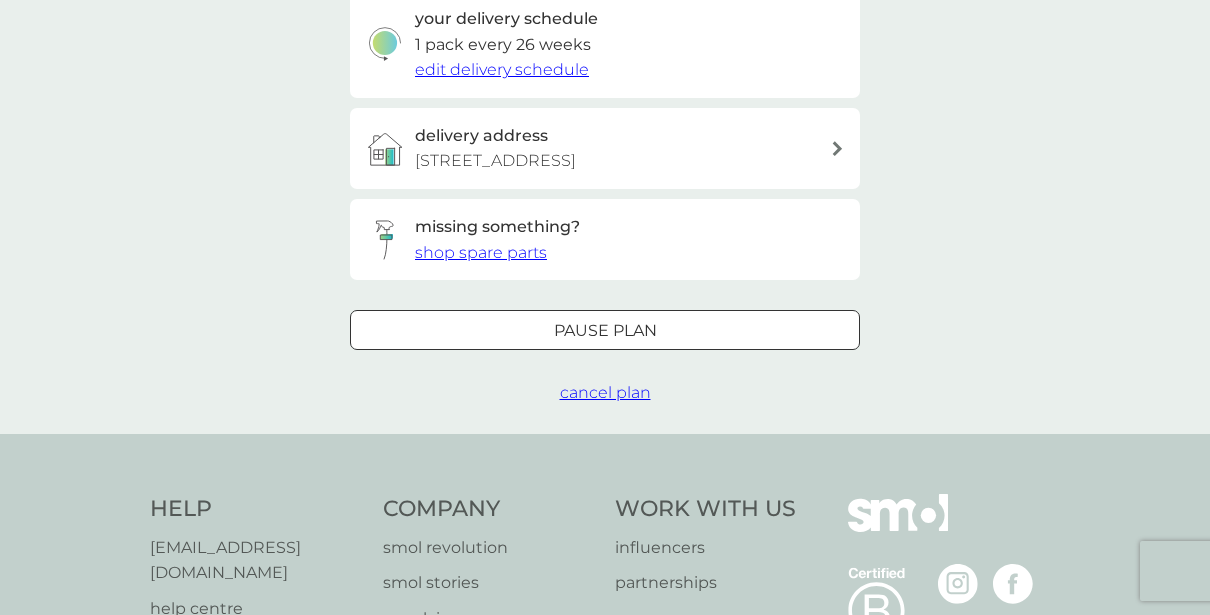scroll, scrollTop: 501, scrollLeft: 0, axis: vertical 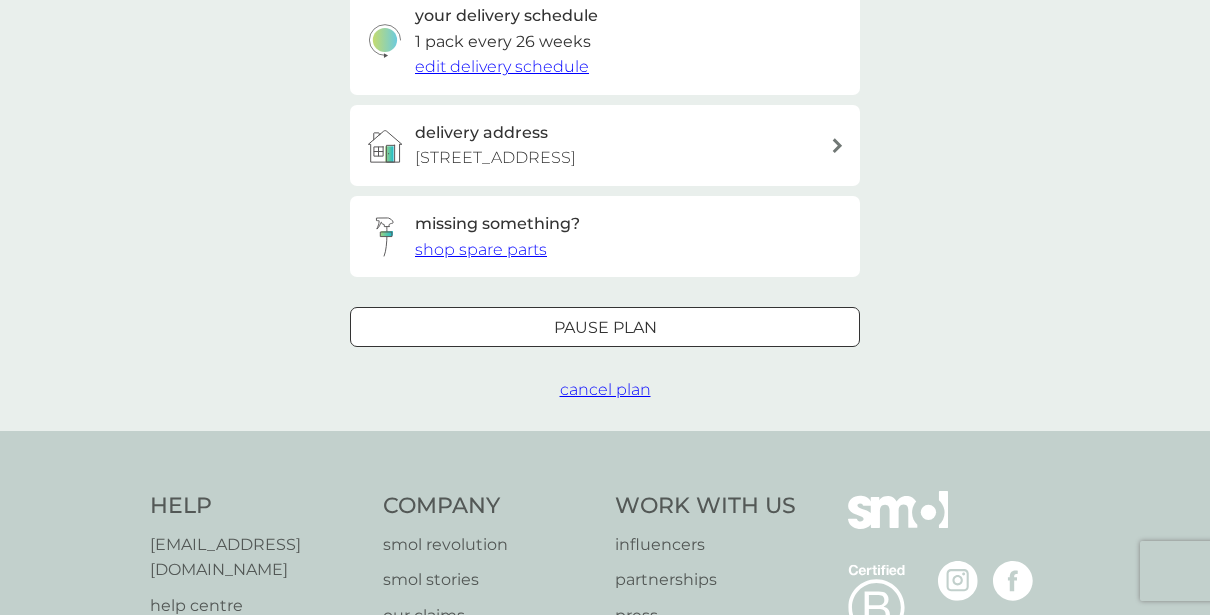 click on "Pause plan" at bounding box center (605, 328) 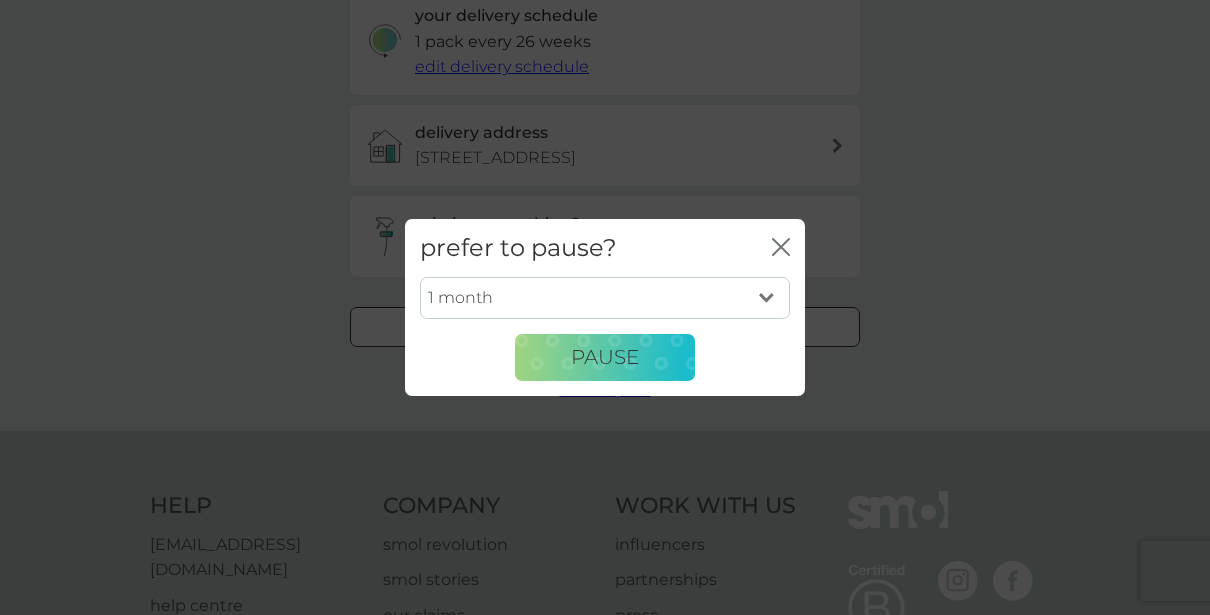 click on "1 month 2 months 3 months 4 months 5 months 6 months" at bounding box center [605, 298] 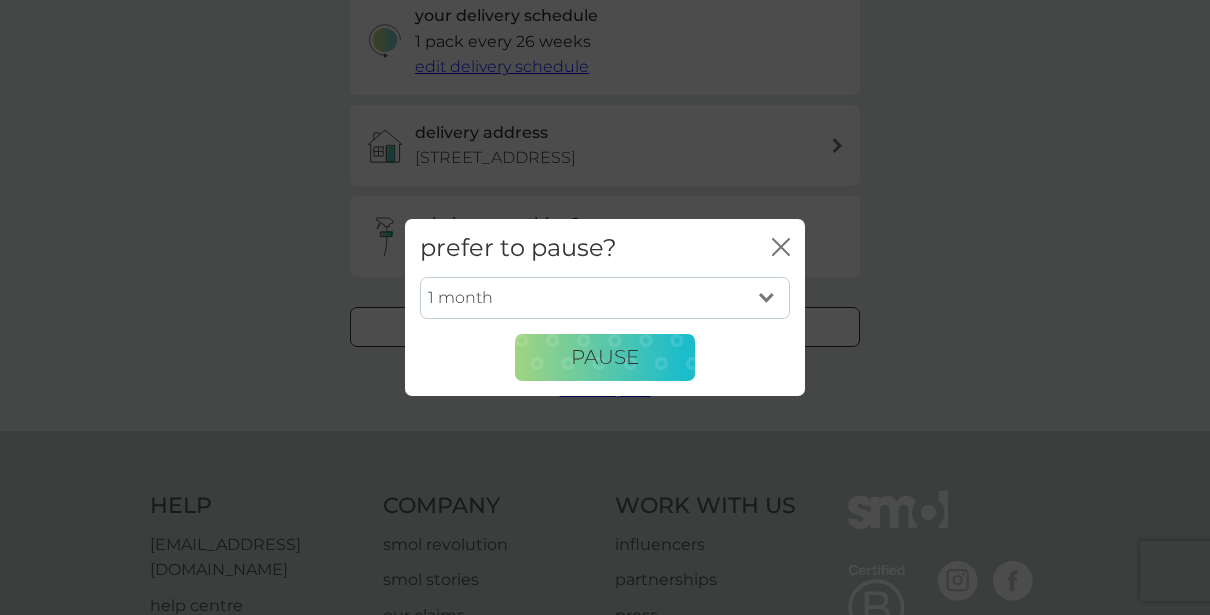 select on "6" 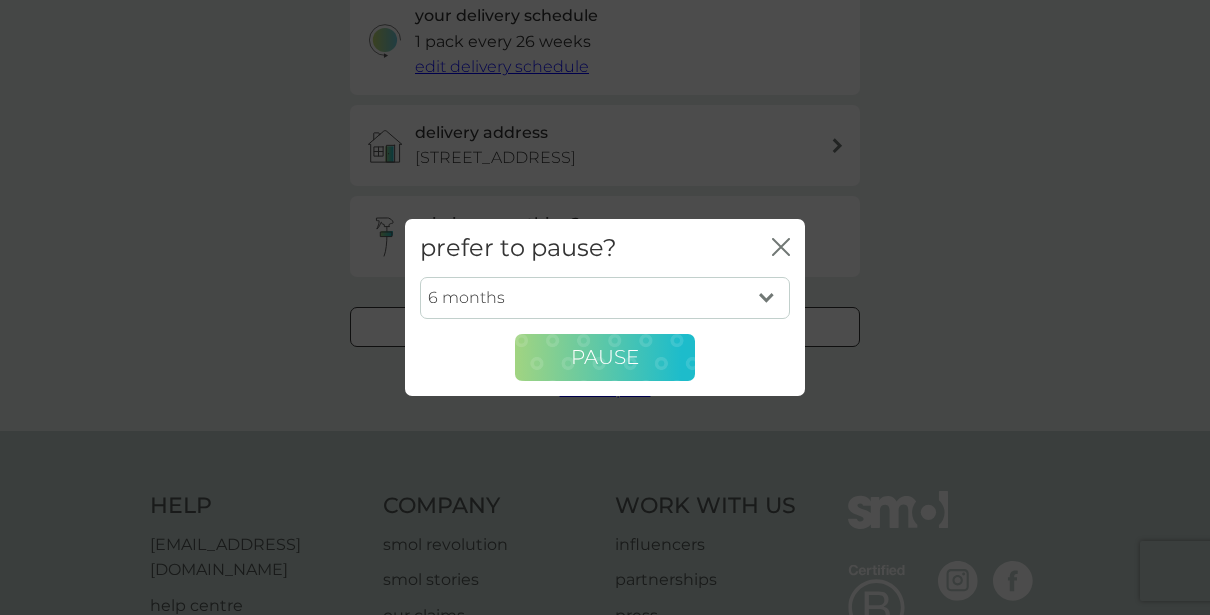 click on "Pause" at bounding box center (605, 357) 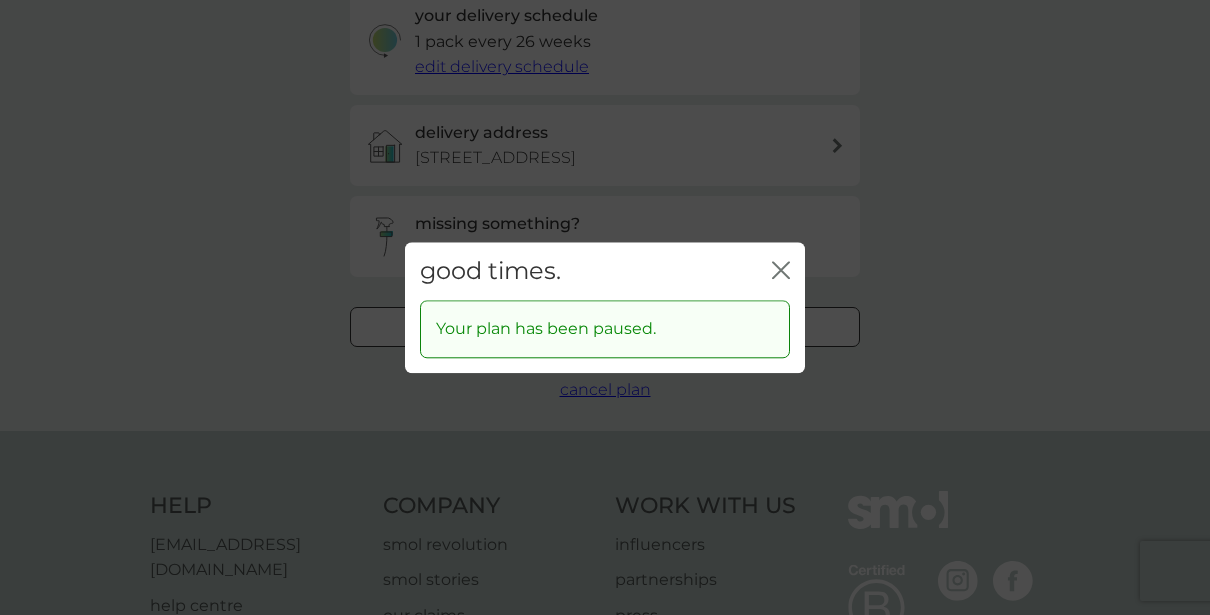 click on "close" 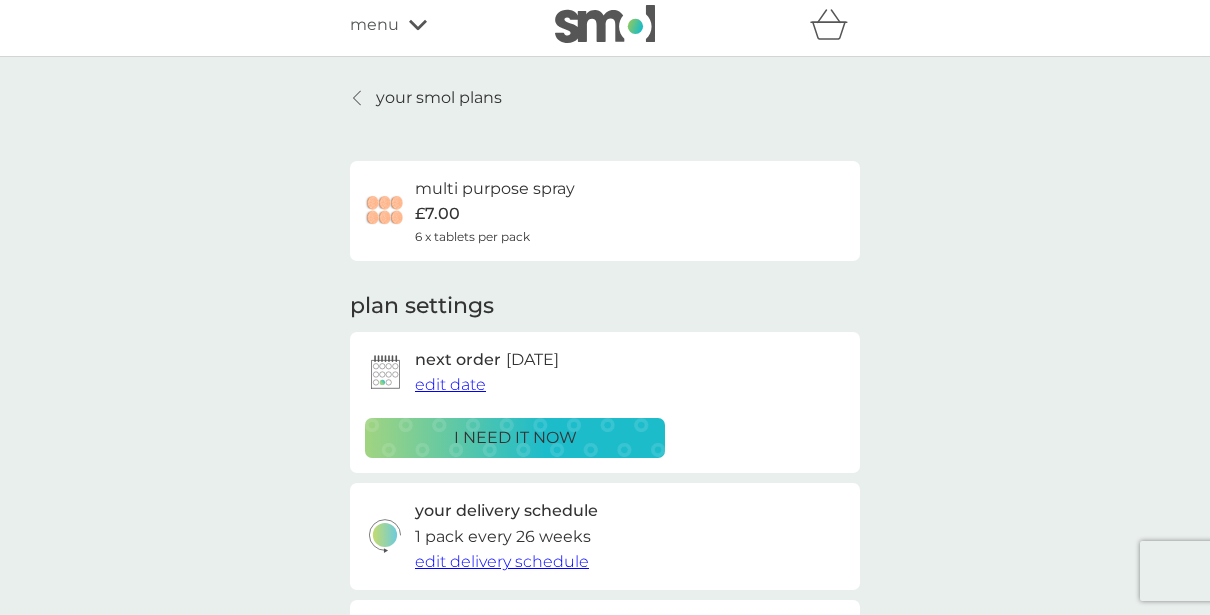 scroll, scrollTop: 0, scrollLeft: 0, axis: both 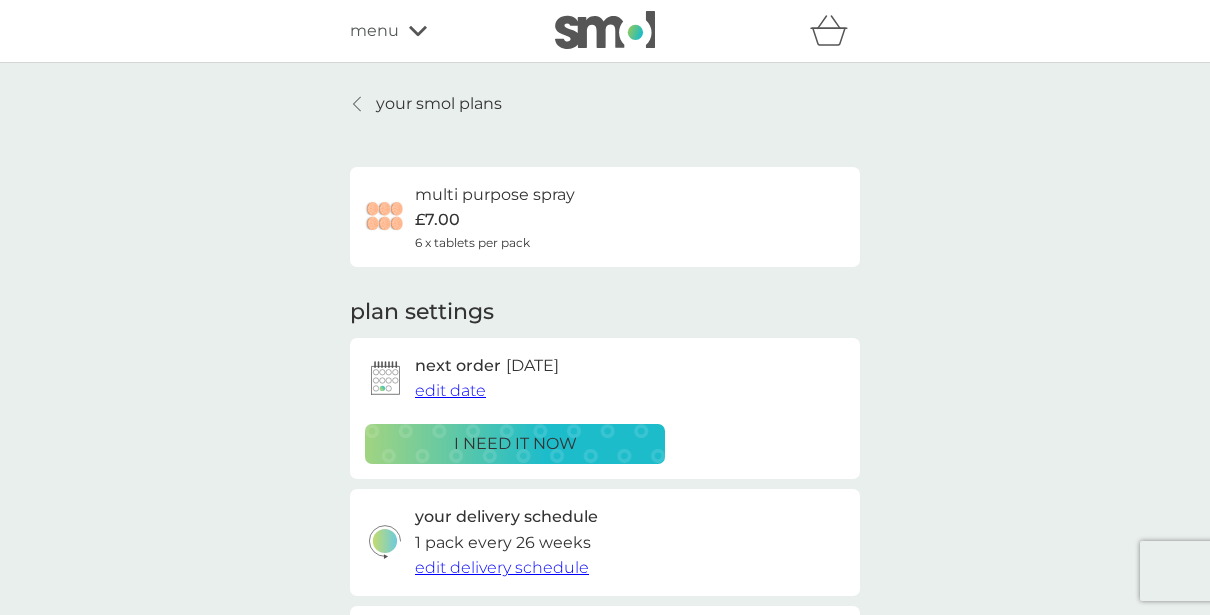 click on "your smol plans" at bounding box center [439, 104] 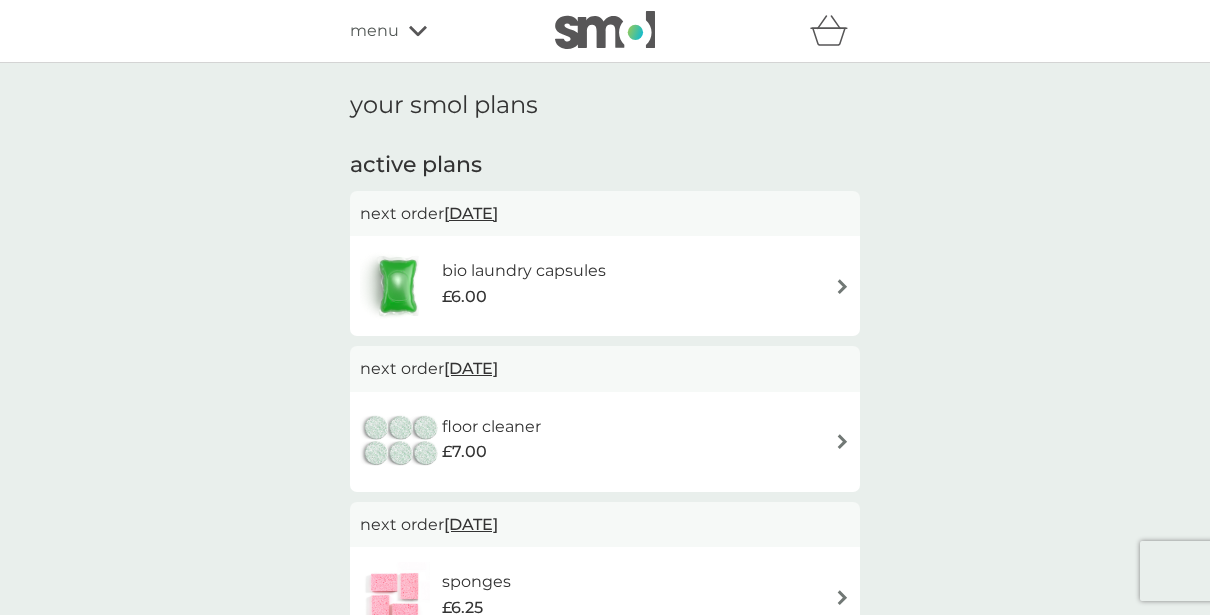 click at bounding box center [842, 286] 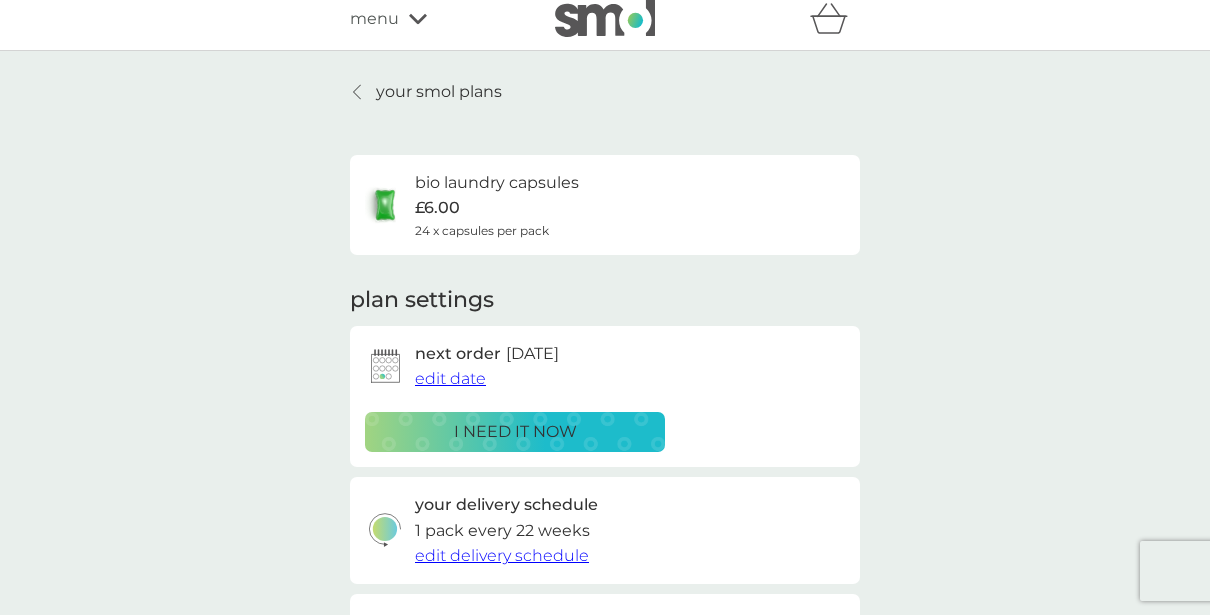 scroll, scrollTop: 0, scrollLeft: 0, axis: both 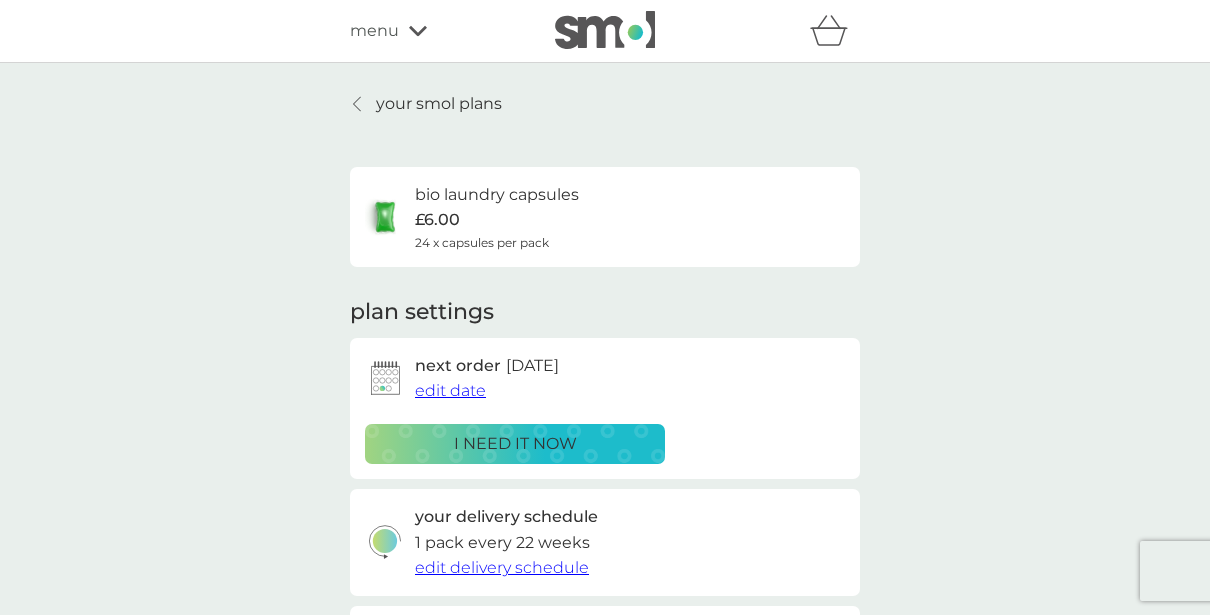 click on "your smol plans" at bounding box center (439, 104) 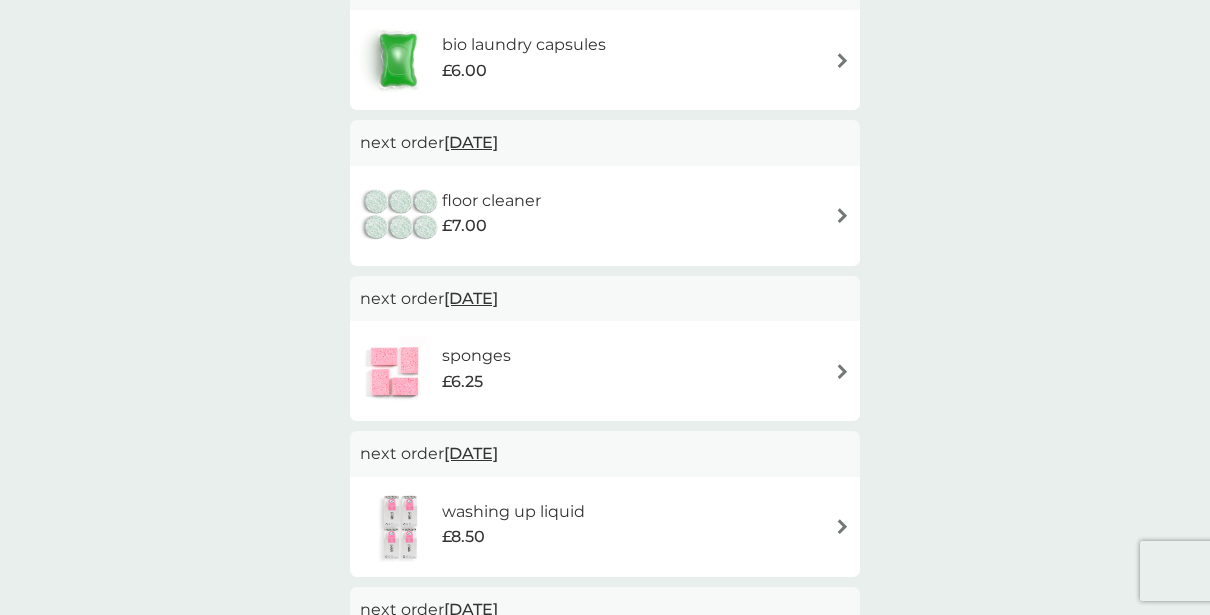 scroll, scrollTop: 234, scrollLeft: 0, axis: vertical 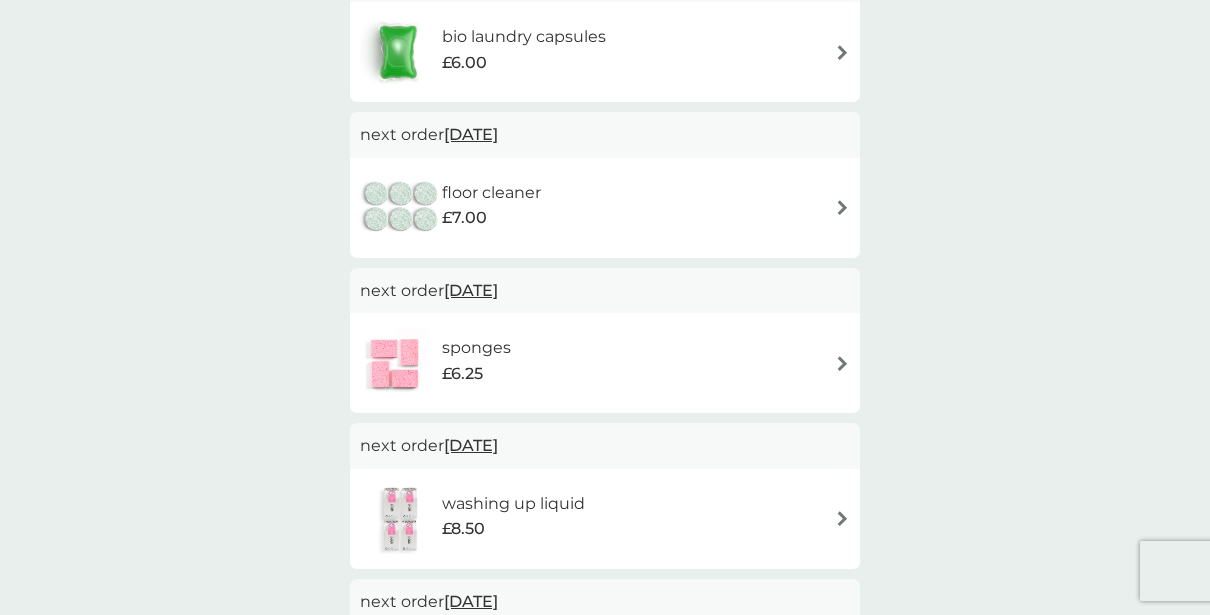 click at bounding box center (842, 207) 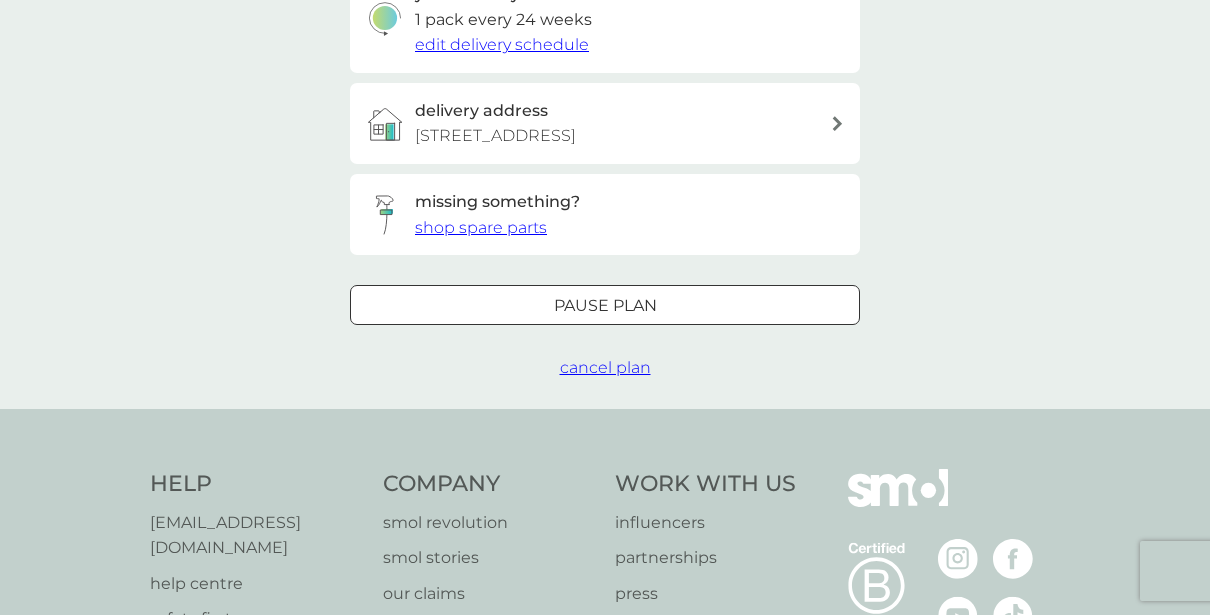 scroll, scrollTop: 0, scrollLeft: 0, axis: both 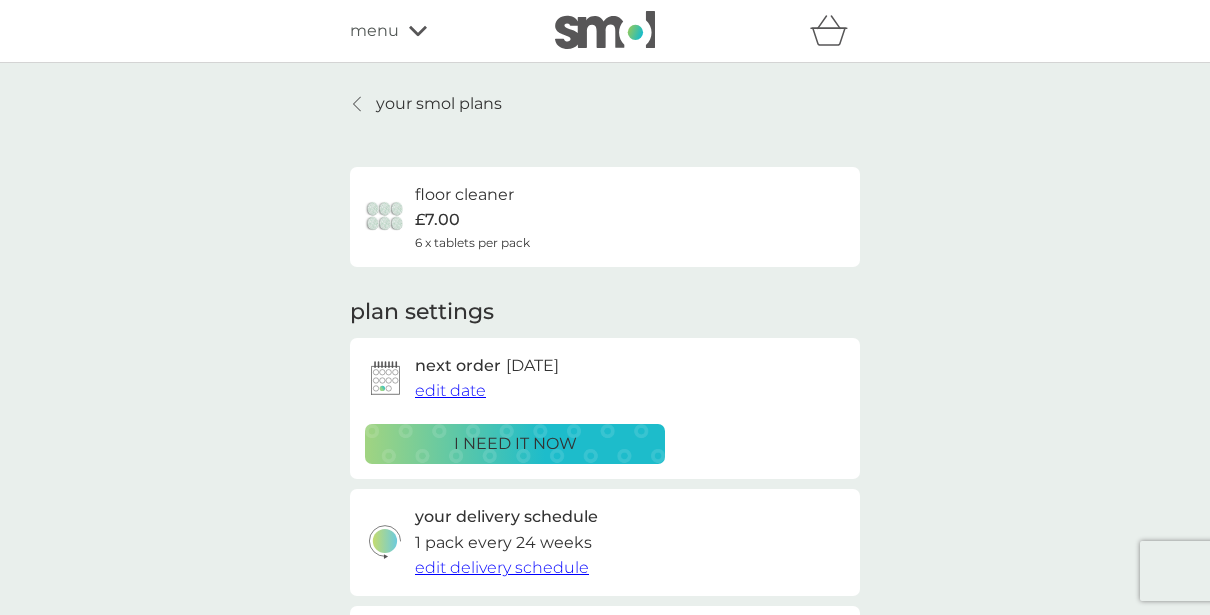 click on "your smol plans" at bounding box center [439, 104] 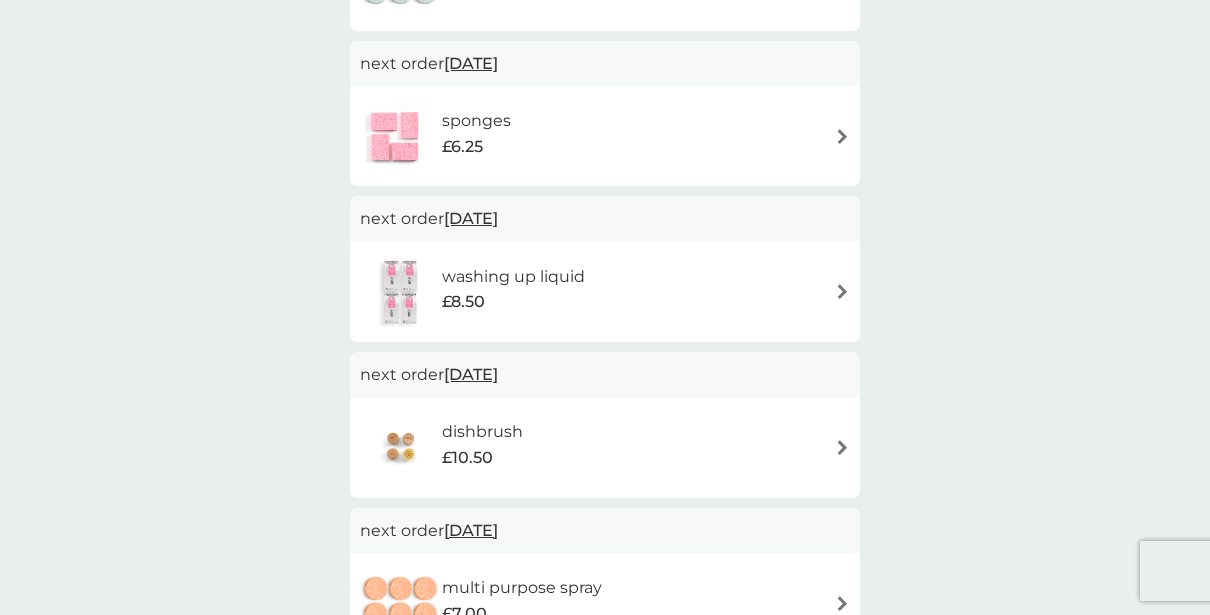 scroll, scrollTop: 483, scrollLeft: 0, axis: vertical 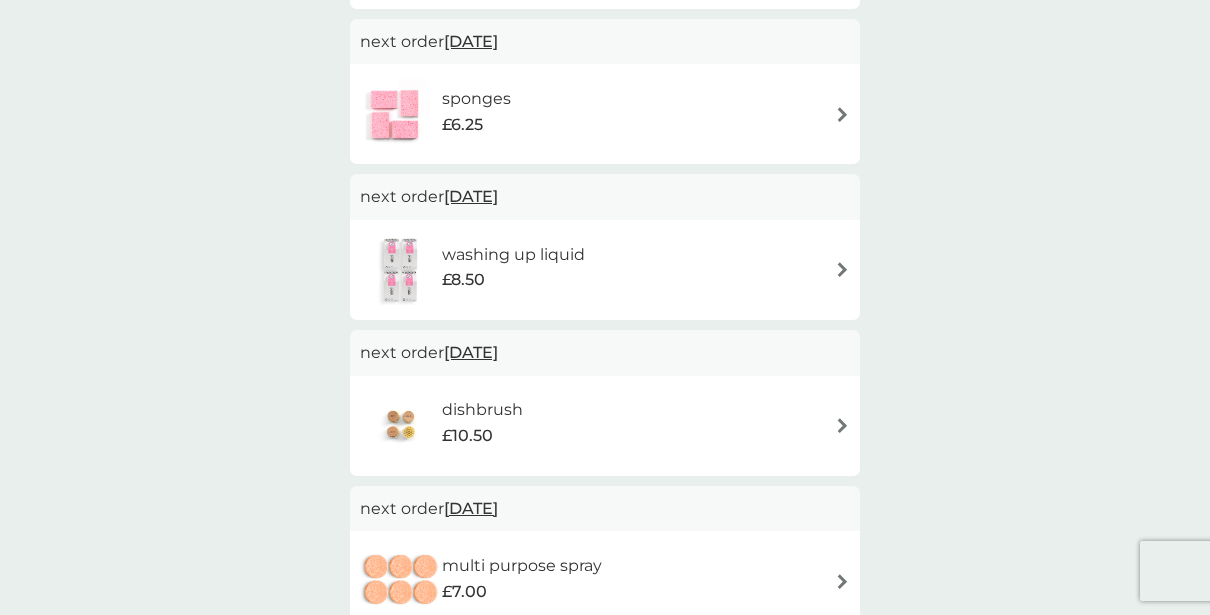 click at bounding box center [842, 114] 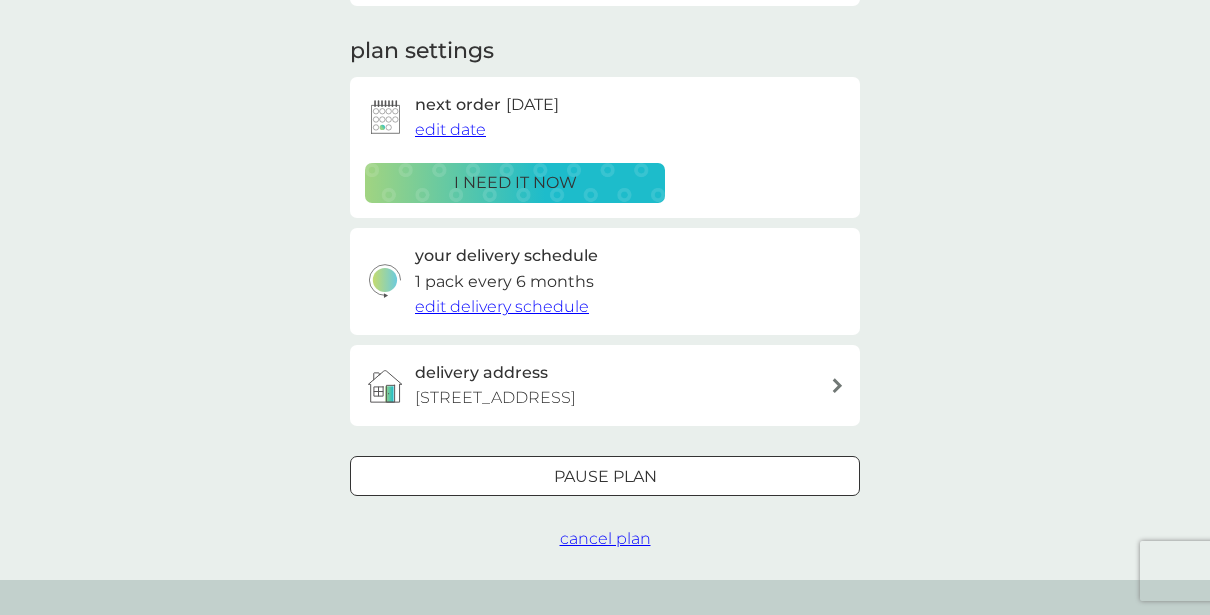 scroll, scrollTop: 266, scrollLeft: 0, axis: vertical 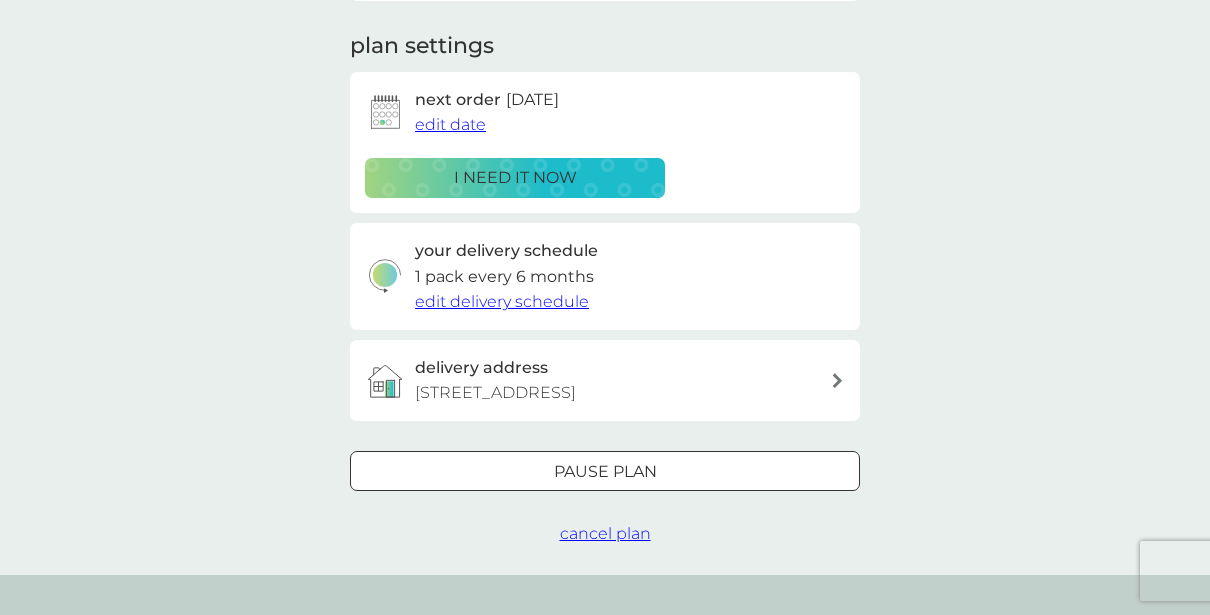 click on "edit delivery schedule" at bounding box center (502, 301) 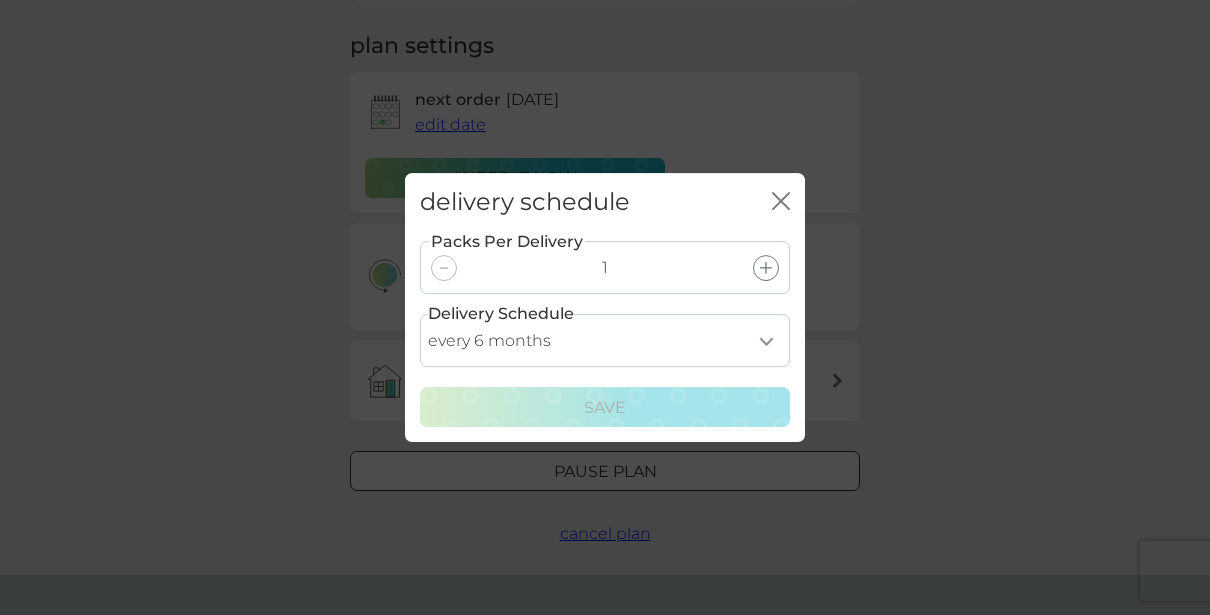 click on "every 1 month every 2 months every 3 months every 4 months every 5 months every 6 months every 7 months" at bounding box center [605, 340] 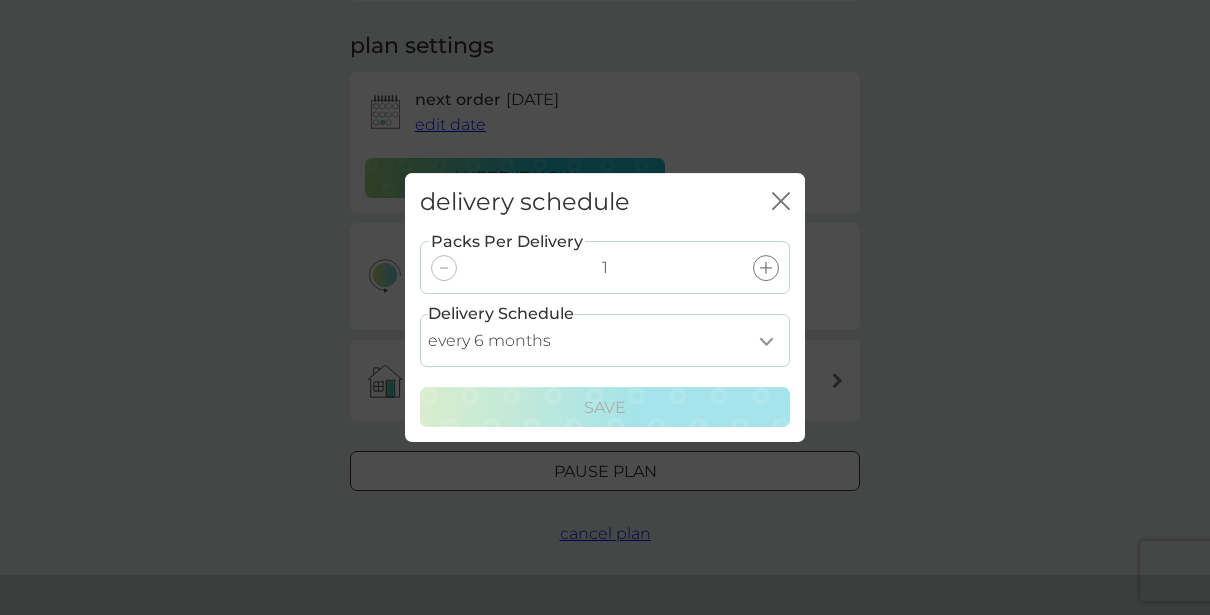 select on "3" 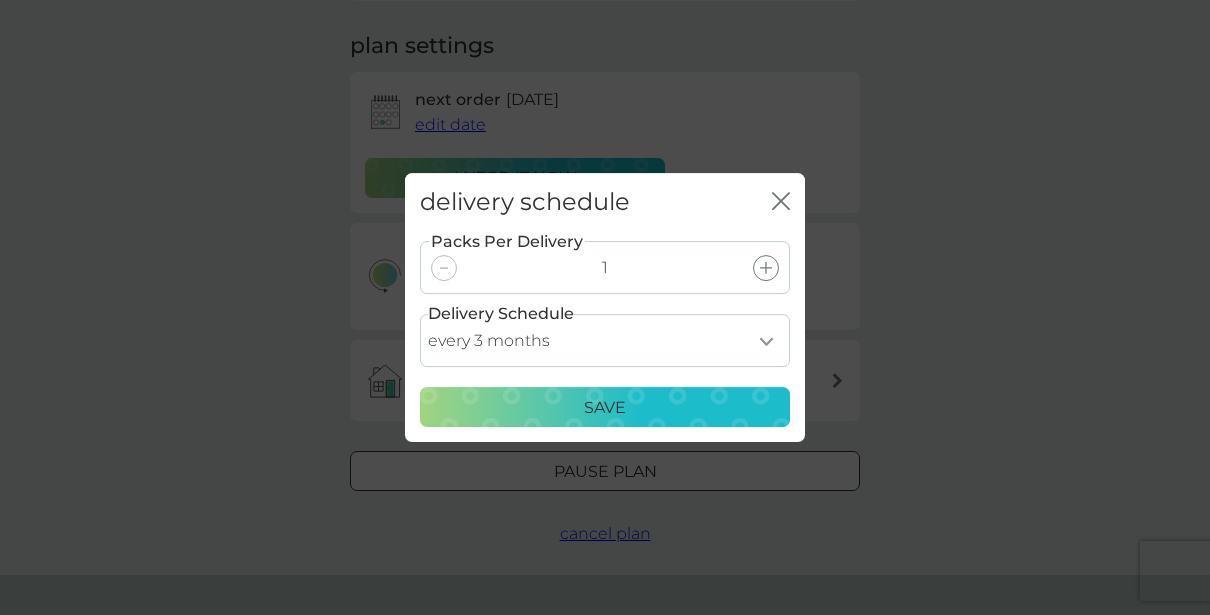 click on "Save" at bounding box center [605, 408] 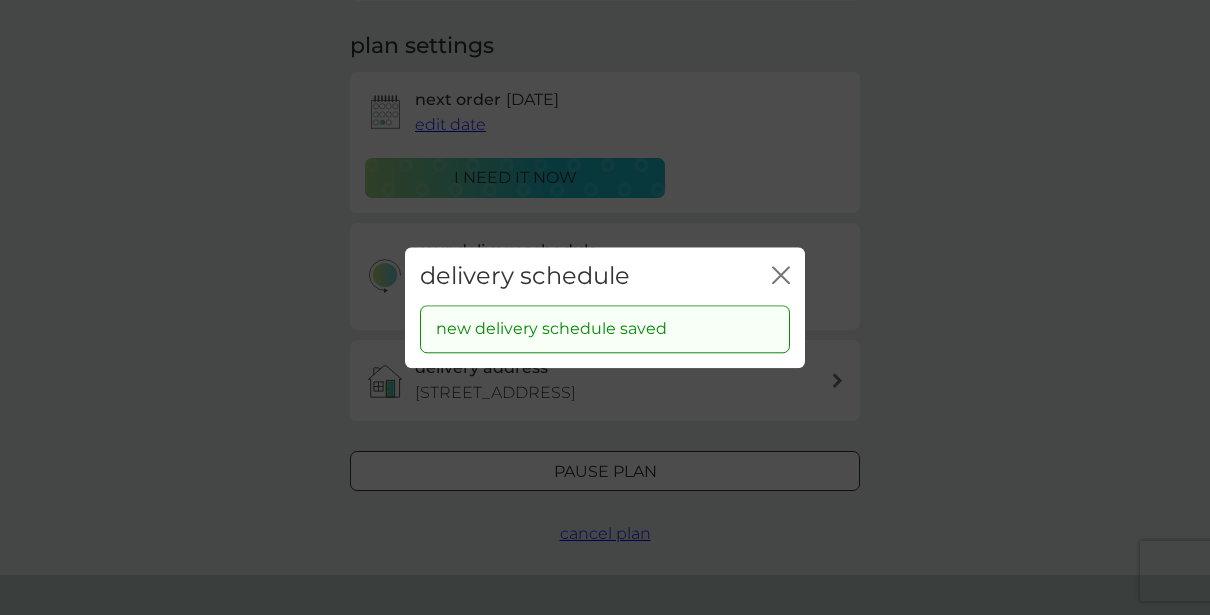 click on "delivery schedule close" at bounding box center (605, 276) 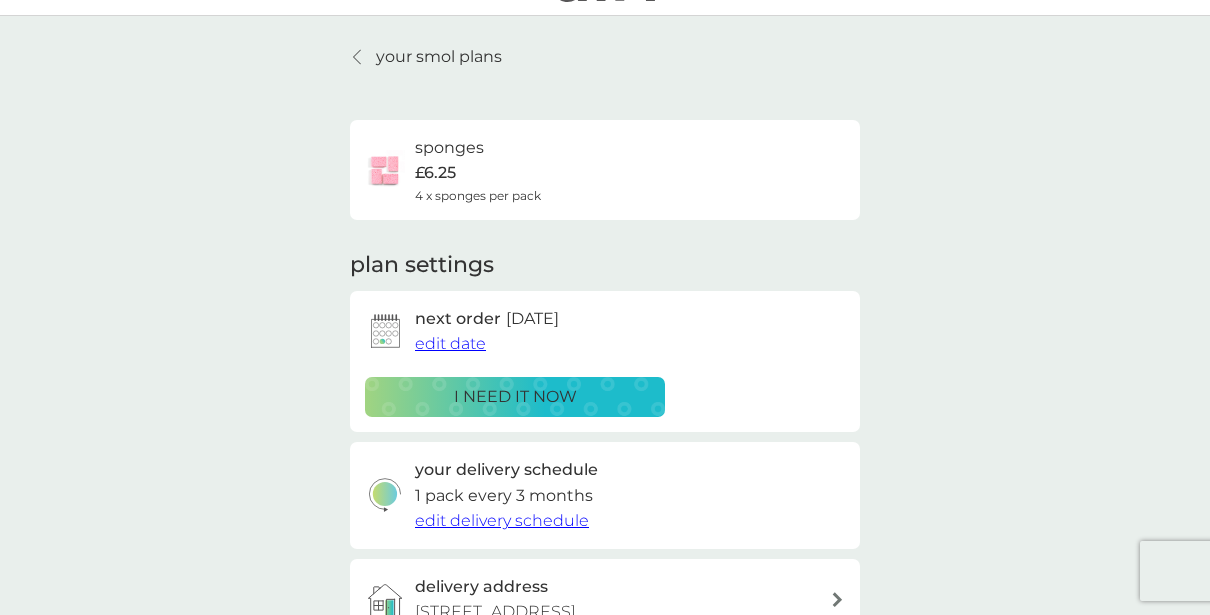 scroll, scrollTop: 0, scrollLeft: 0, axis: both 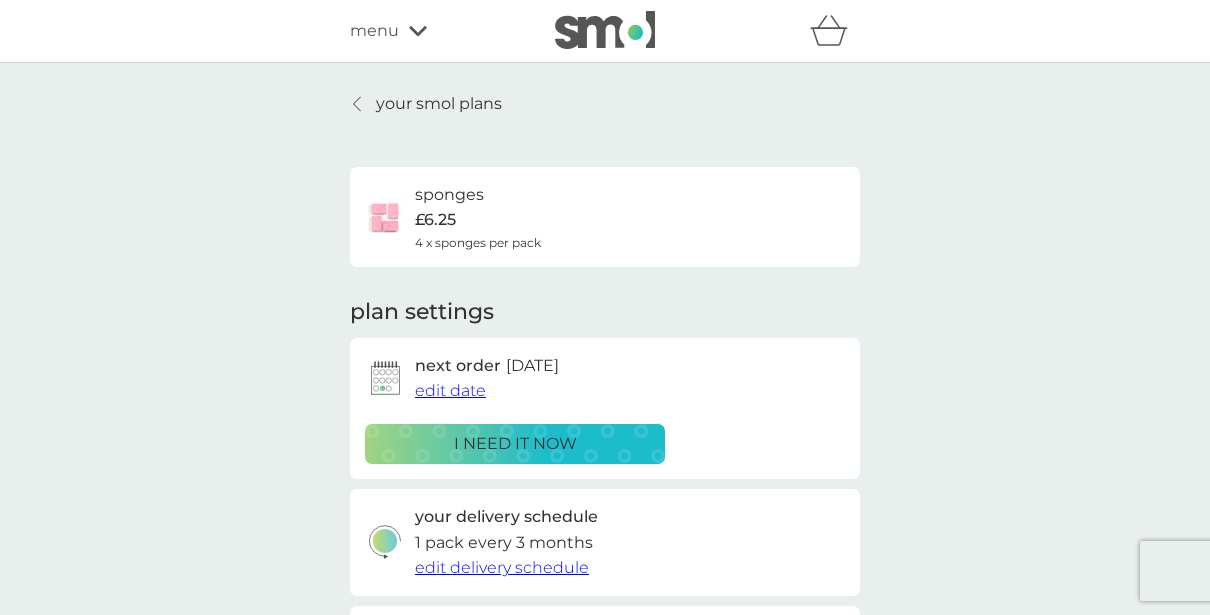 click on "your smol plans" at bounding box center [439, 104] 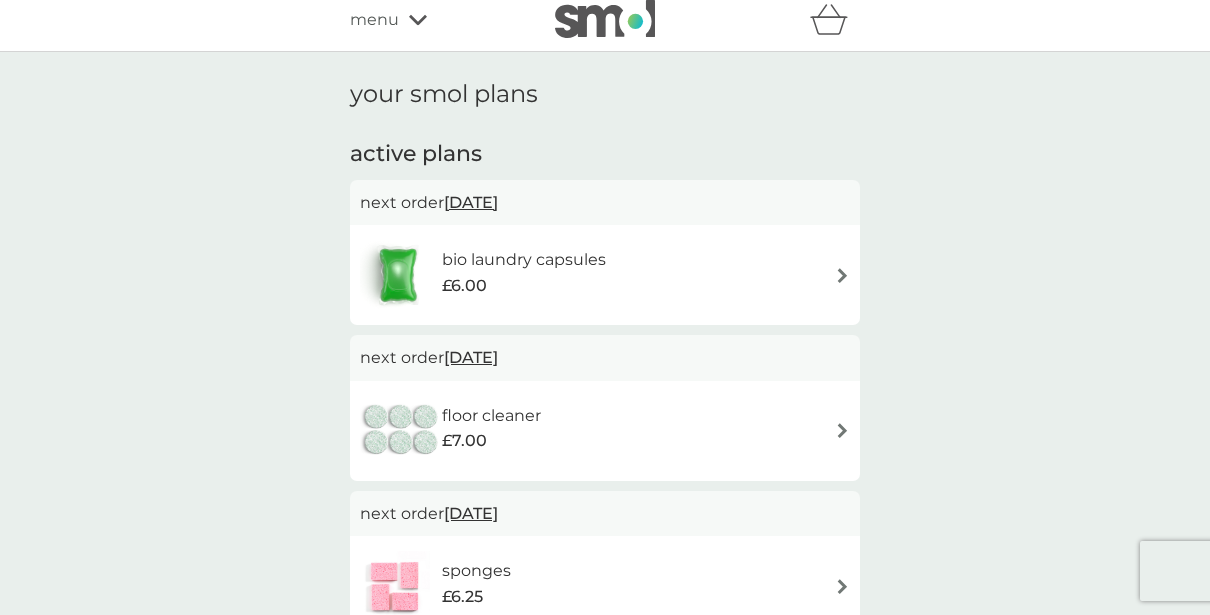 scroll, scrollTop: 0, scrollLeft: 0, axis: both 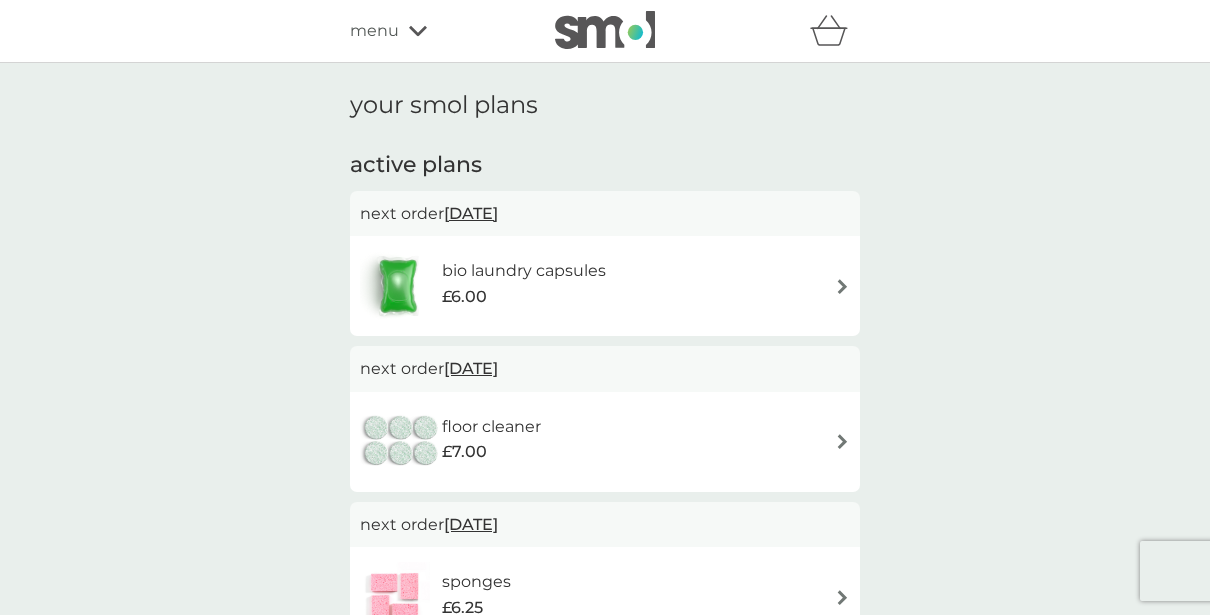 click on "menu" at bounding box center (374, 31) 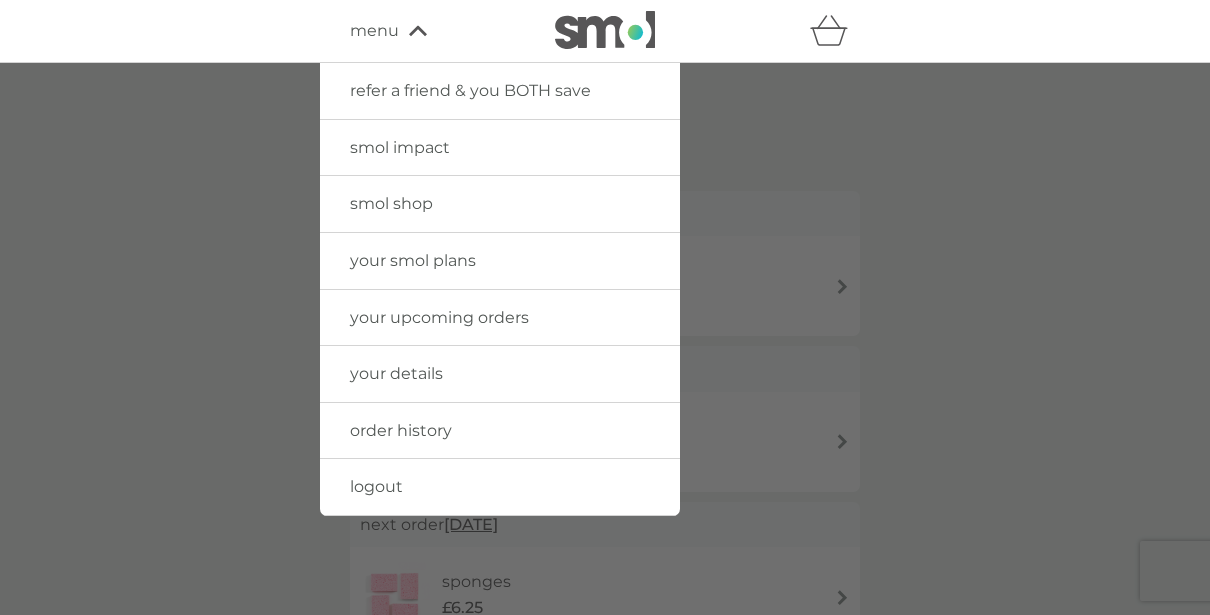 click on "smol shop" at bounding box center [391, 203] 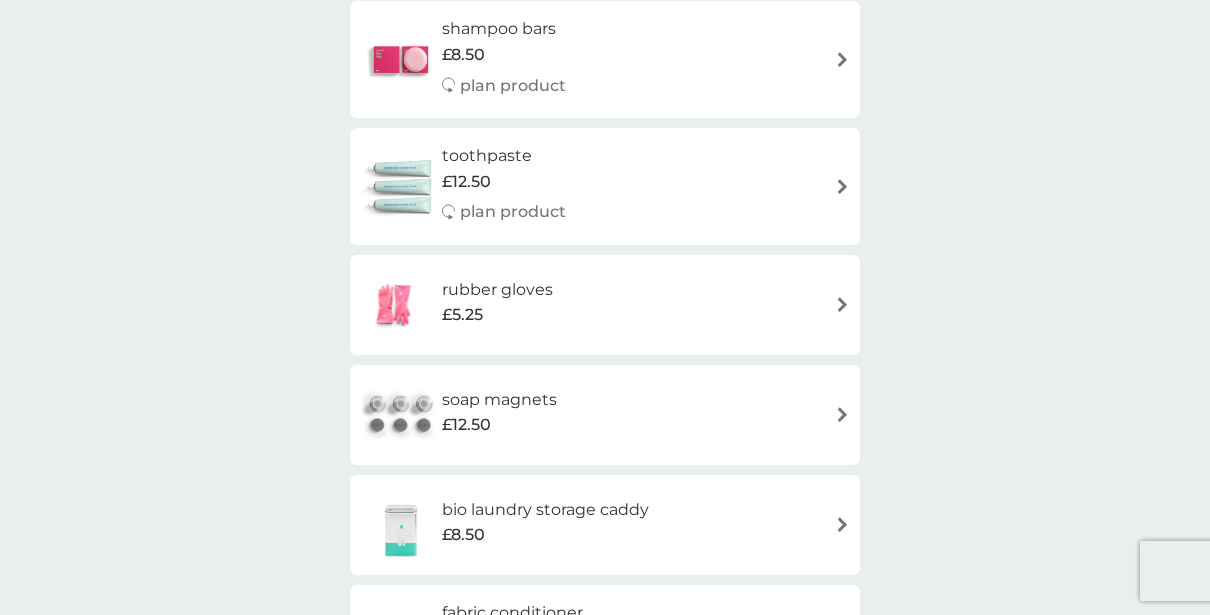 scroll, scrollTop: 1836, scrollLeft: 0, axis: vertical 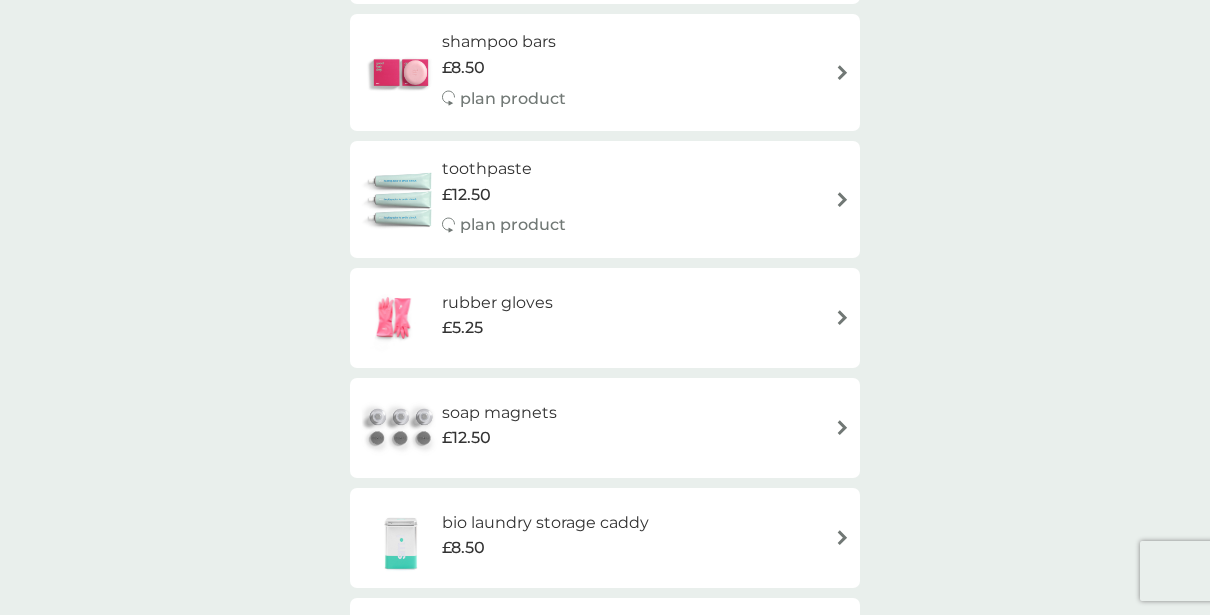 click on "shampoo bars" at bounding box center [504, 42] 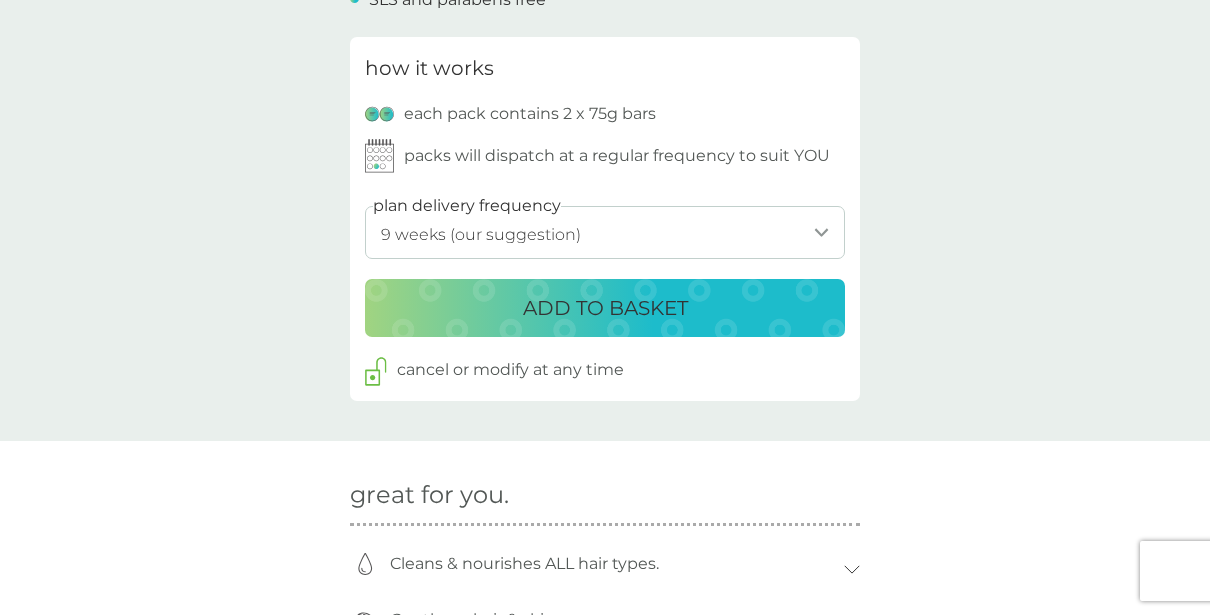 scroll, scrollTop: 1013, scrollLeft: 0, axis: vertical 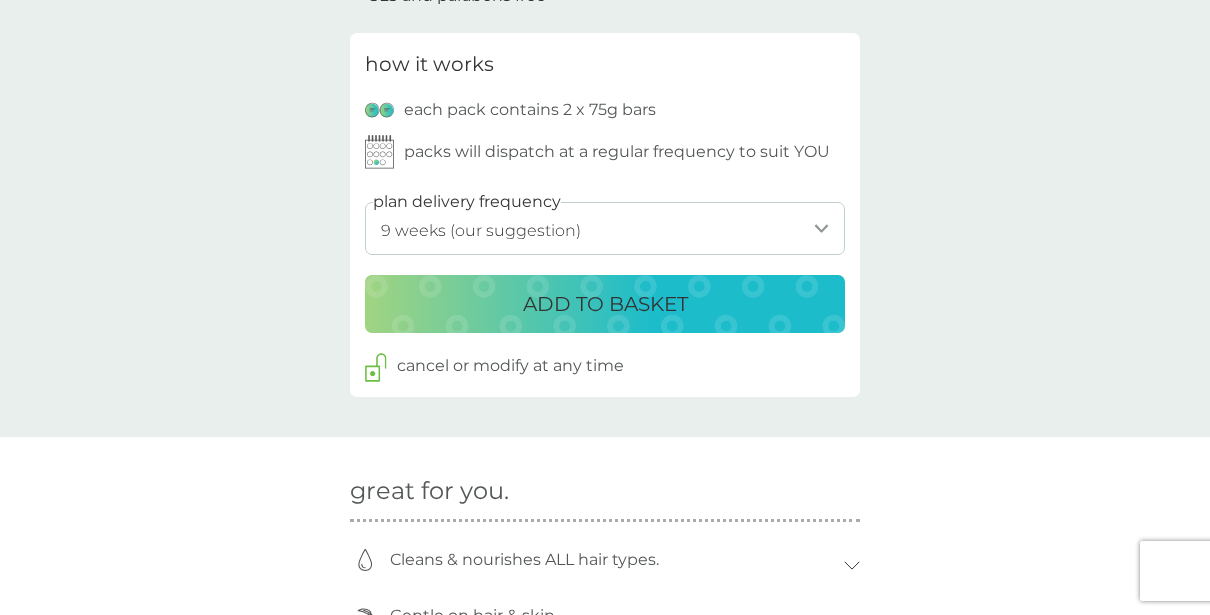 click on "1 week  2 weeks  3 weeks  4 weeks  5 weeks  6 weeks  7 weeks  8 weeks  9 weeks (our suggestion) 10 weeks  11 weeks  12 weeks  13 weeks  14 weeks  15 weeks  16 weeks  17 weeks  18 weeks  19 weeks  20 weeks  21 weeks  22 weeks  23 weeks  24 weeks  25 weeks  26 weeks" at bounding box center (605, 228) 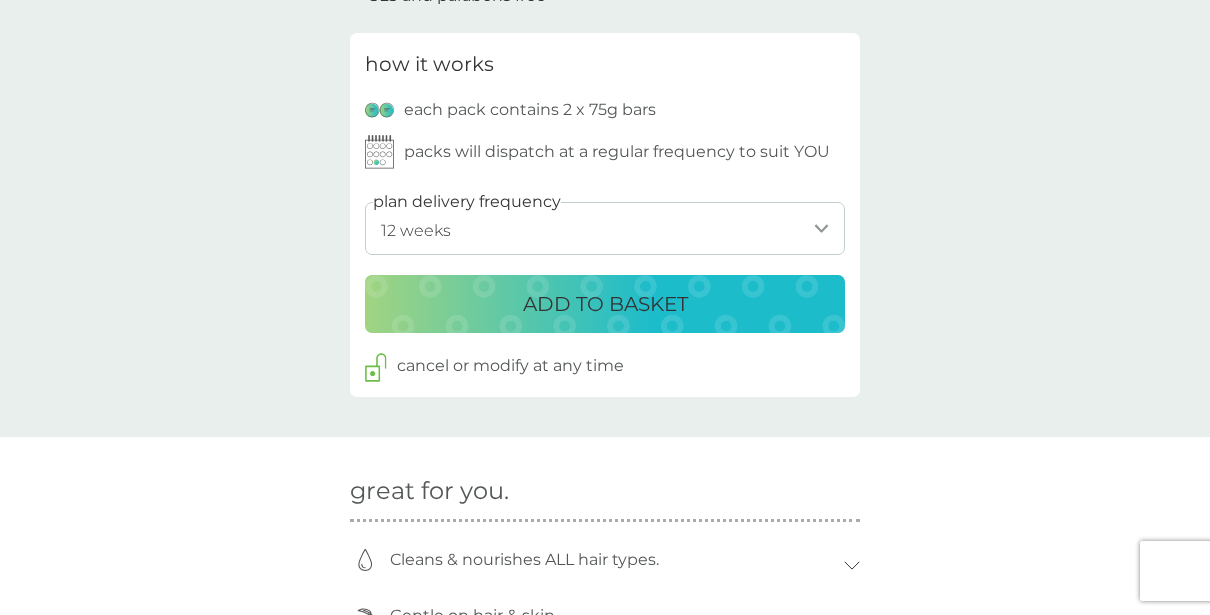 click on "ADD TO BASKET" at bounding box center [605, 304] 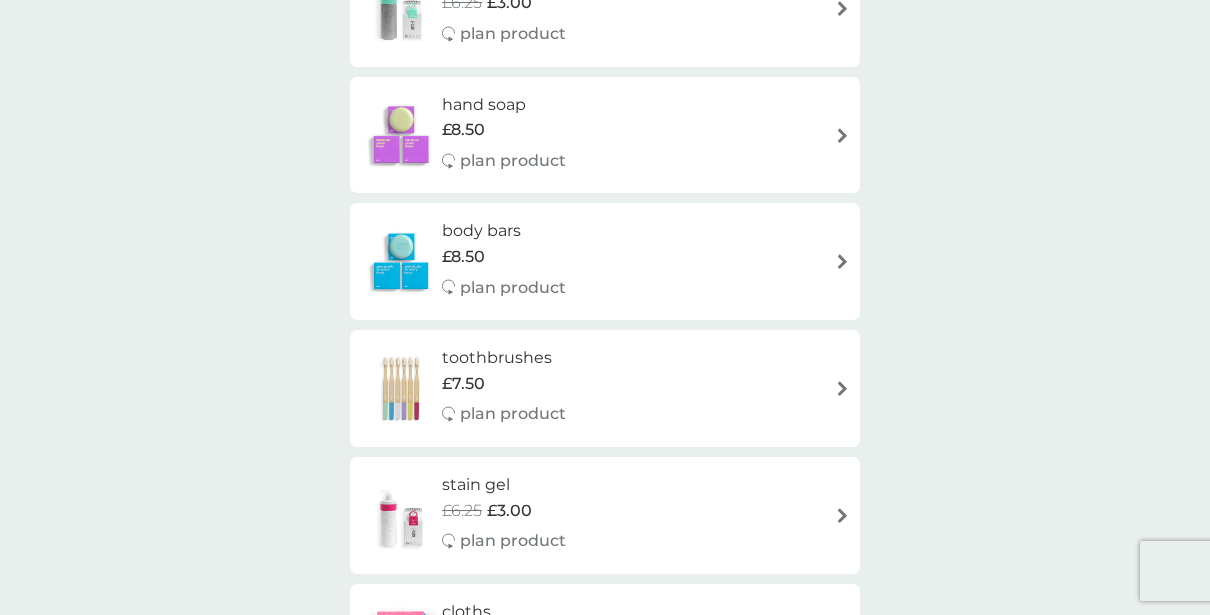 scroll, scrollTop: 0, scrollLeft: 0, axis: both 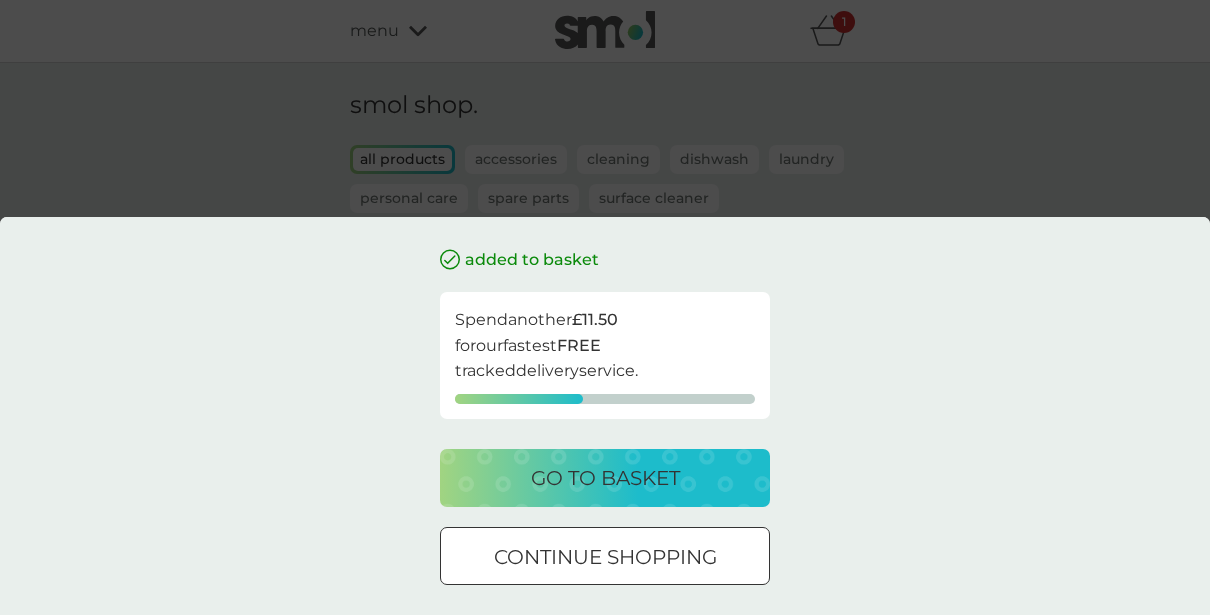 click on "continue shopping" at bounding box center (605, 557) 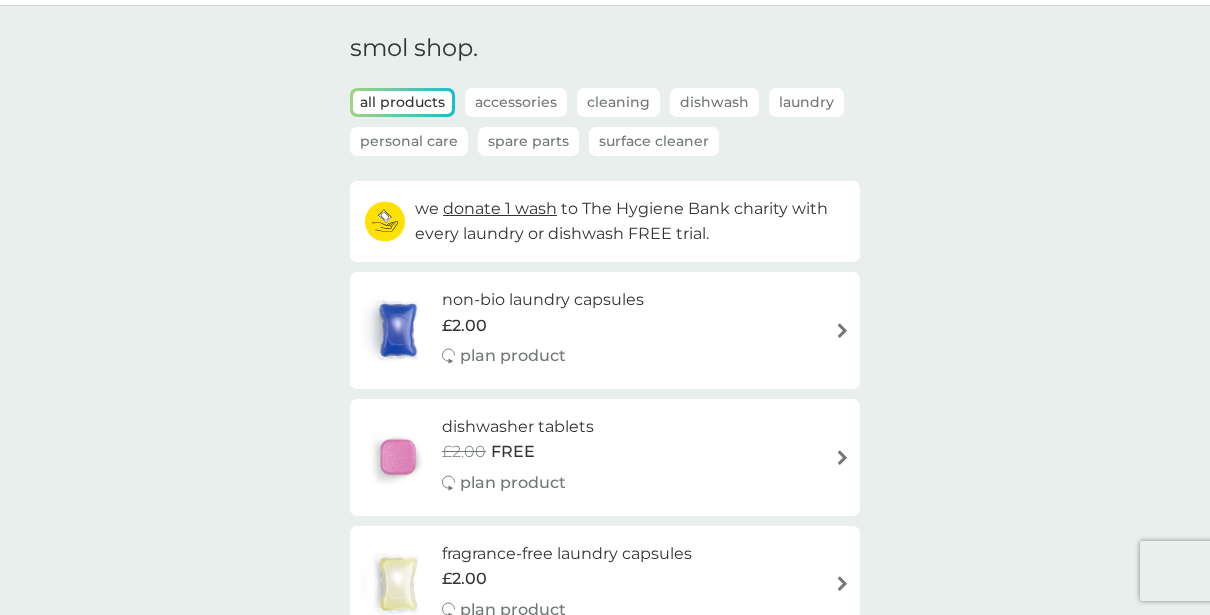 scroll, scrollTop: 0, scrollLeft: 0, axis: both 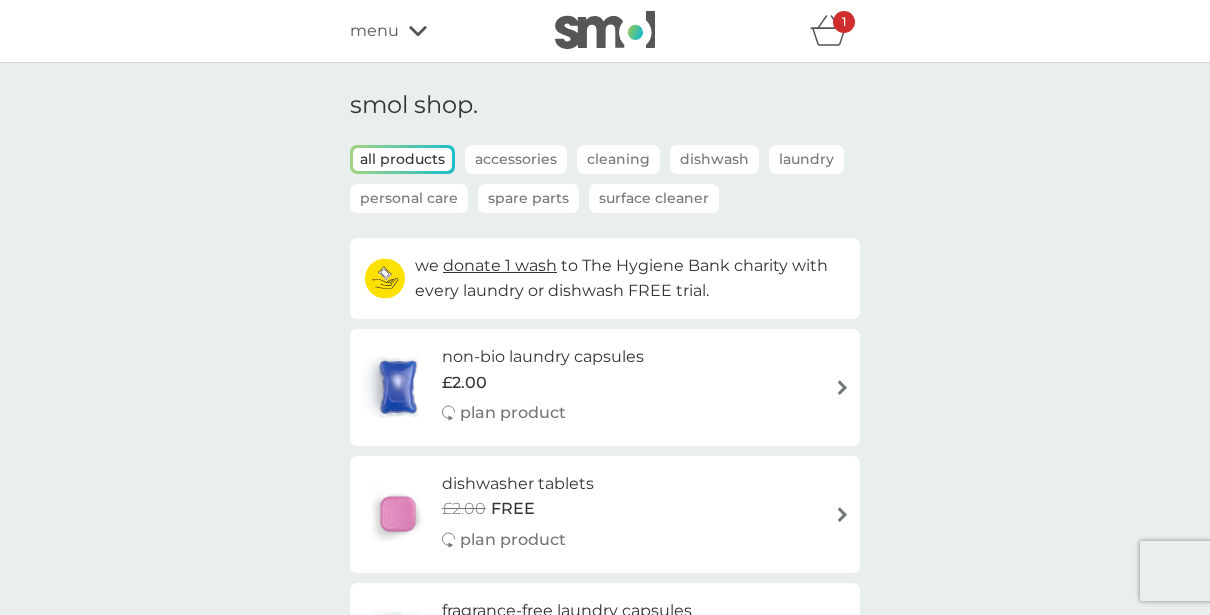 click on "Dishwash" at bounding box center (714, 159) 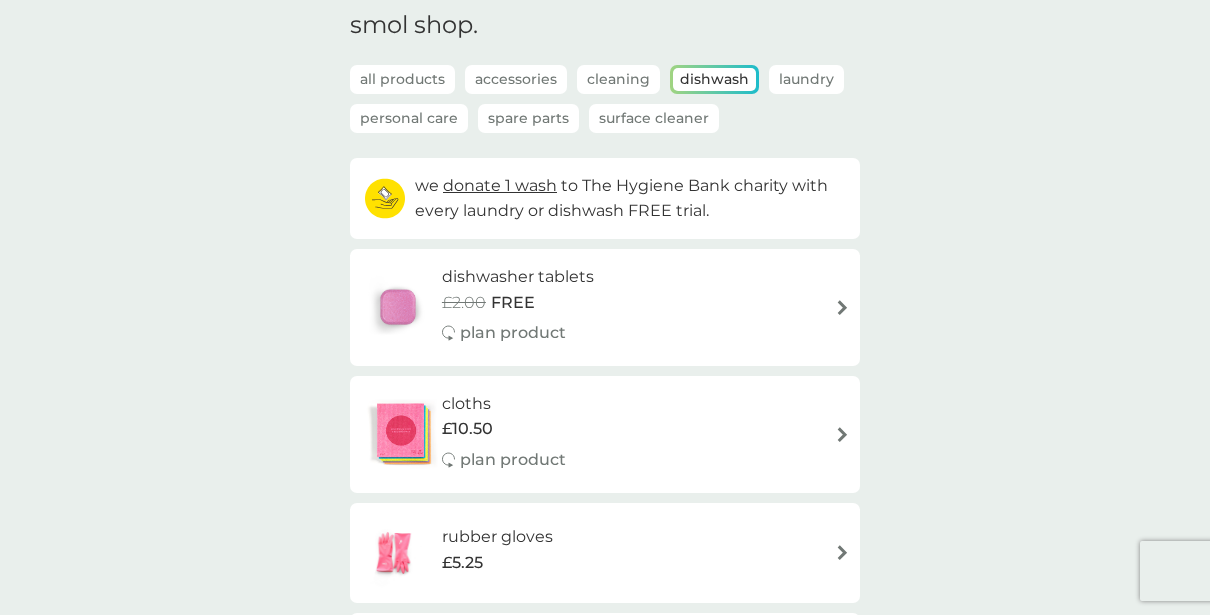 scroll, scrollTop: 0, scrollLeft: 0, axis: both 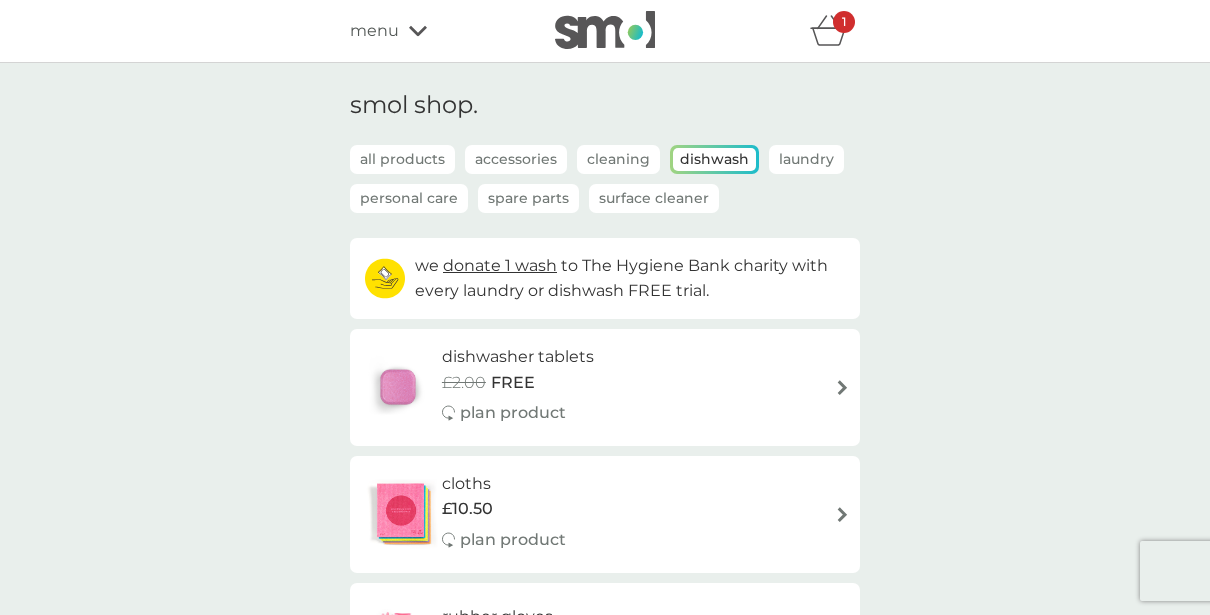 click on "Accessories" at bounding box center (516, 159) 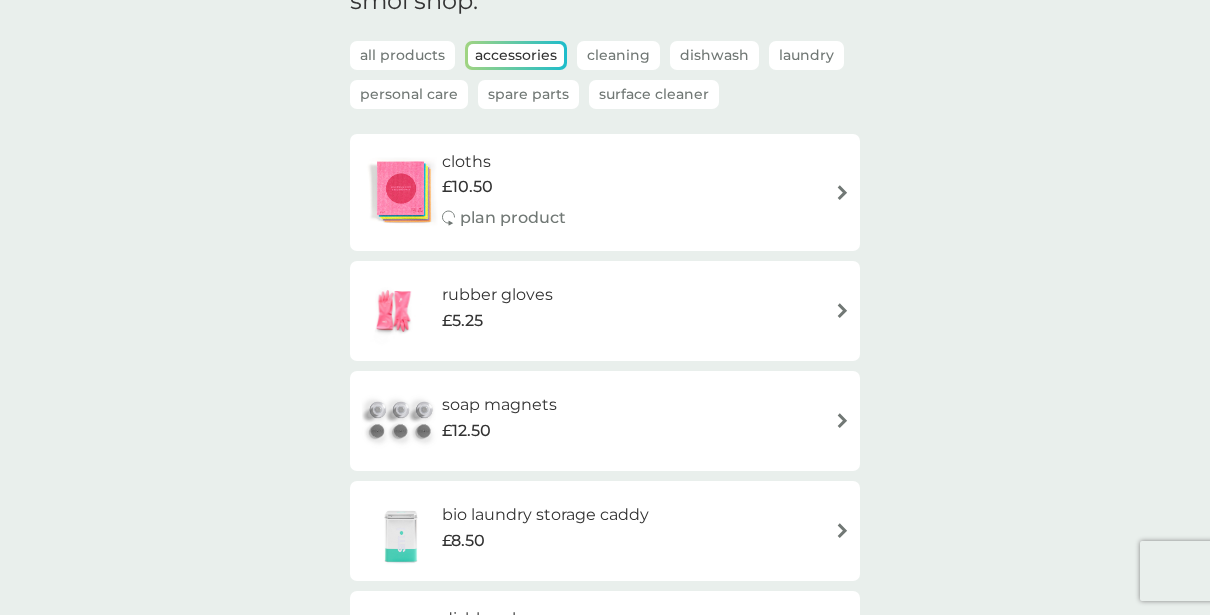 scroll, scrollTop: 0, scrollLeft: 0, axis: both 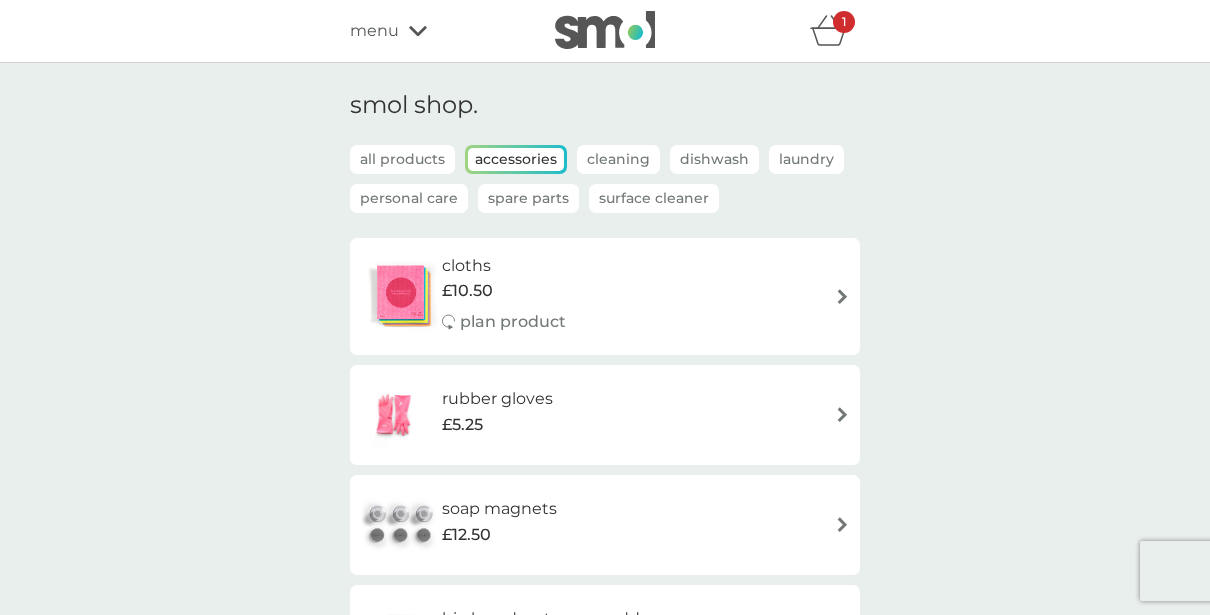 click on "Cleaning" at bounding box center [618, 159] 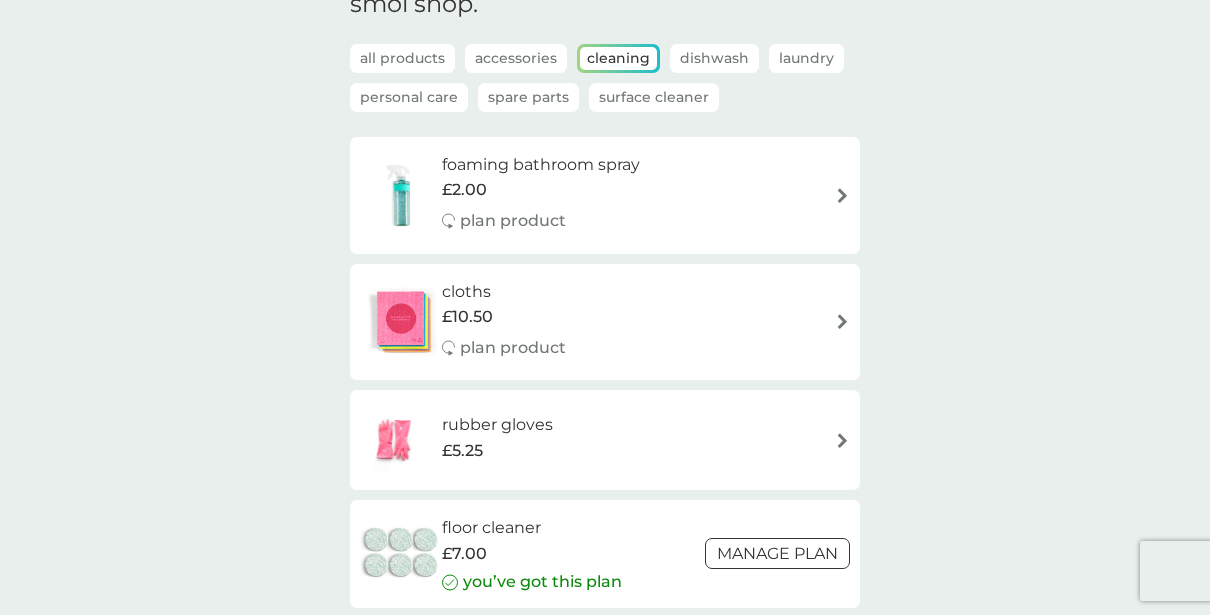 scroll, scrollTop: 0, scrollLeft: 0, axis: both 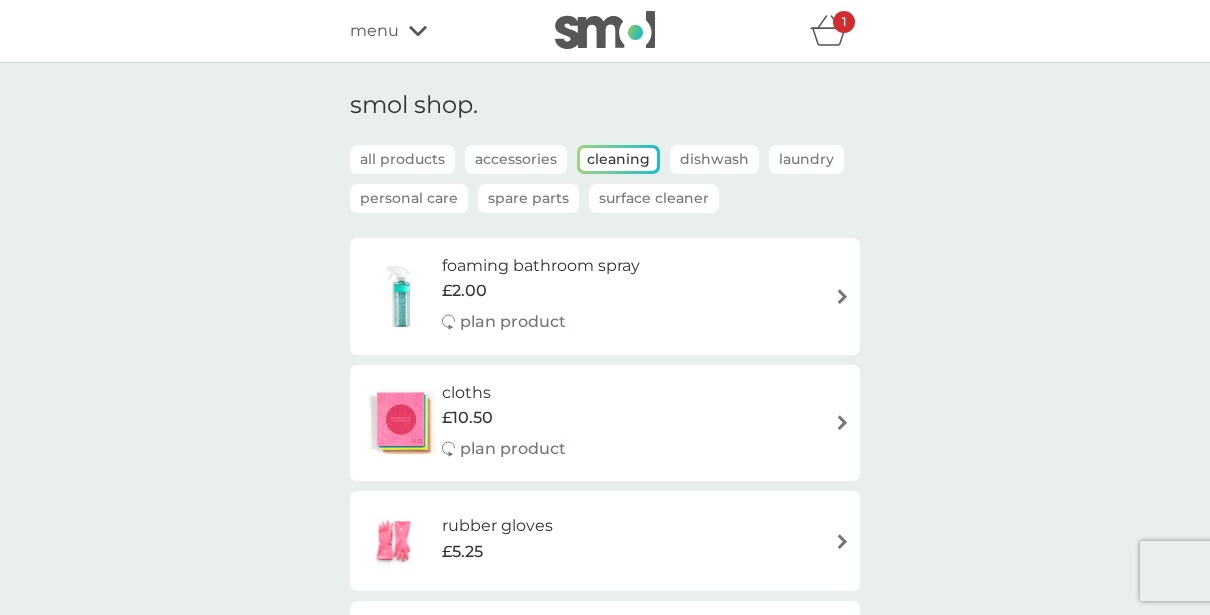 click on "1" at bounding box center (844, 22) 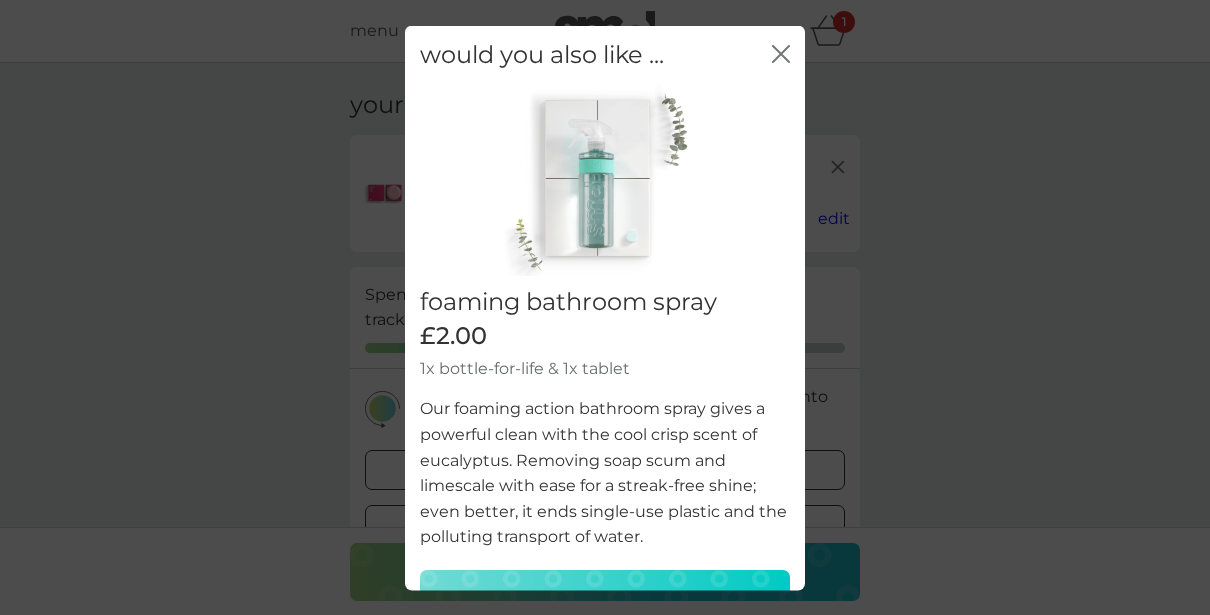 scroll, scrollTop: 52, scrollLeft: 0, axis: vertical 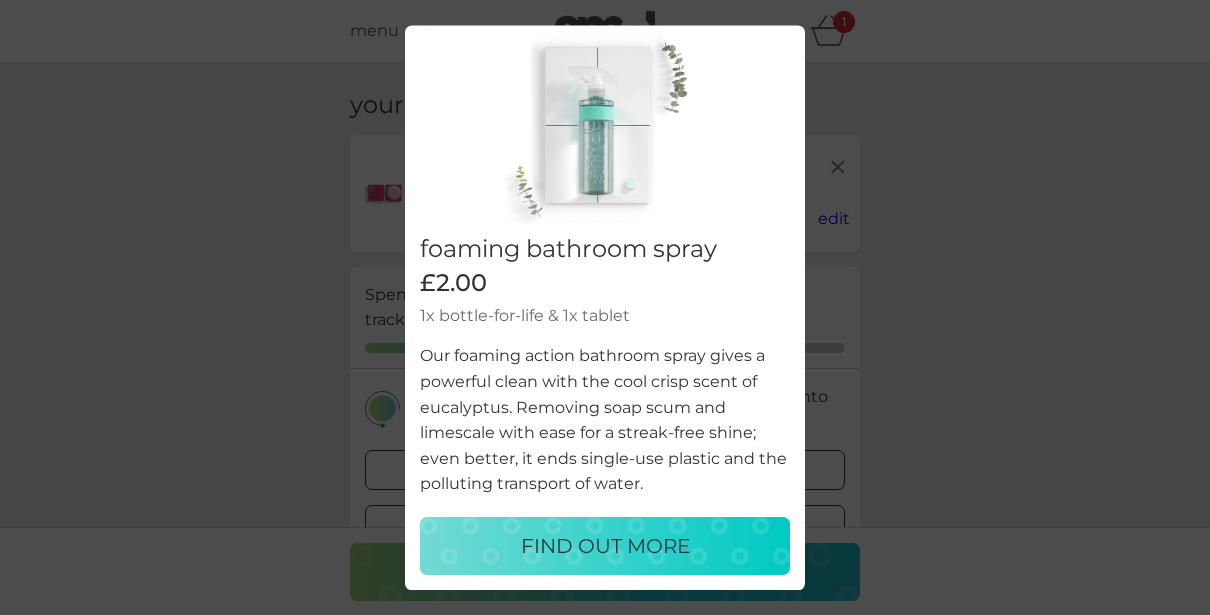 click on "FIND OUT MORE" at bounding box center (605, 547) 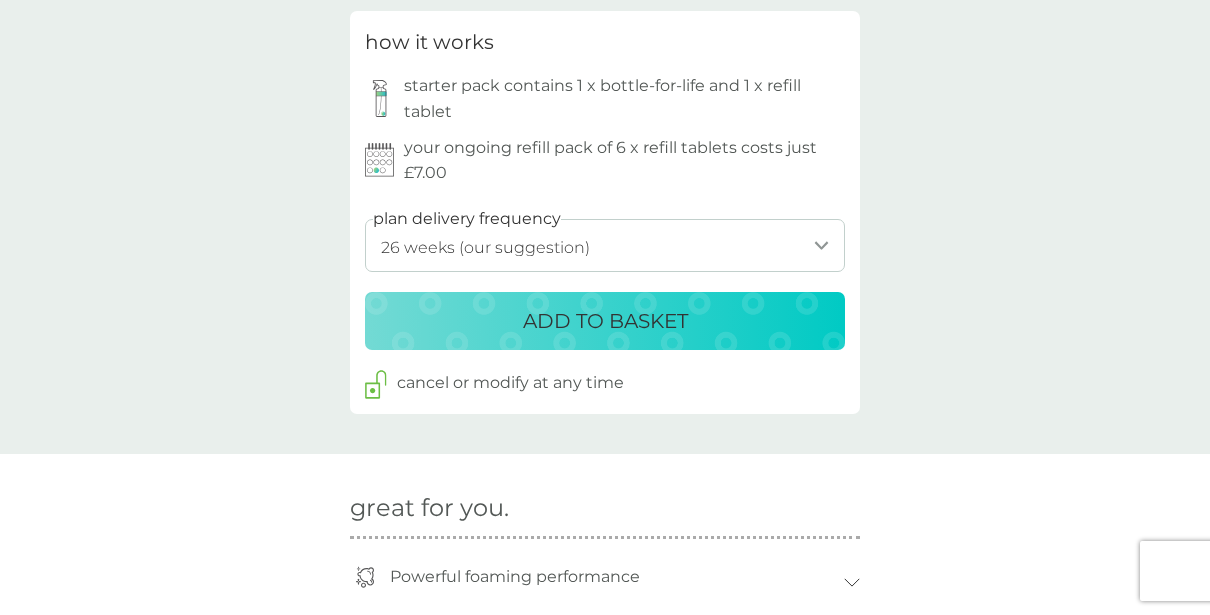 scroll, scrollTop: 1027, scrollLeft: 0, axis: vertical 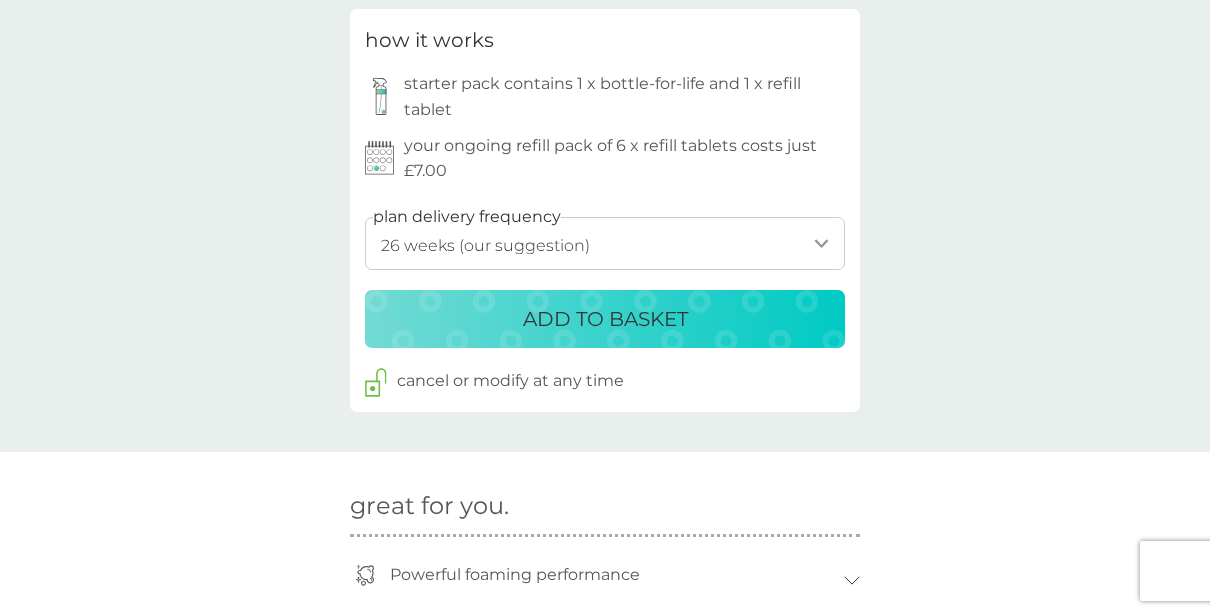 click on "ADD TO BASKET" at bounding box center (605, 319) 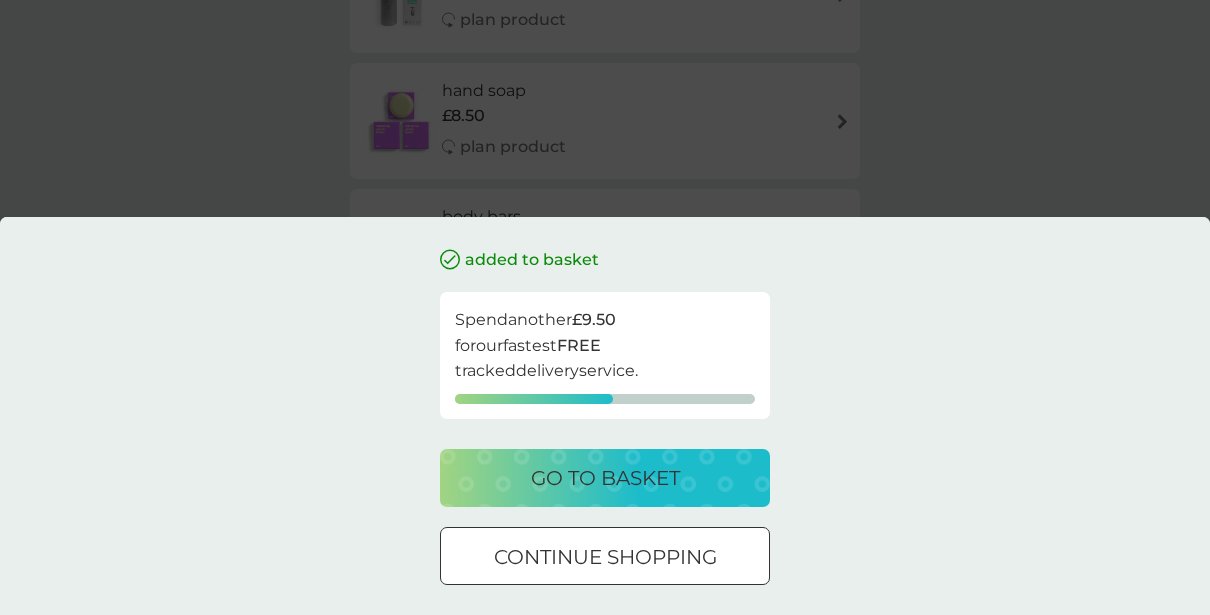 scroll, scrollTop: 0, scrollLeft: 0, axis: both 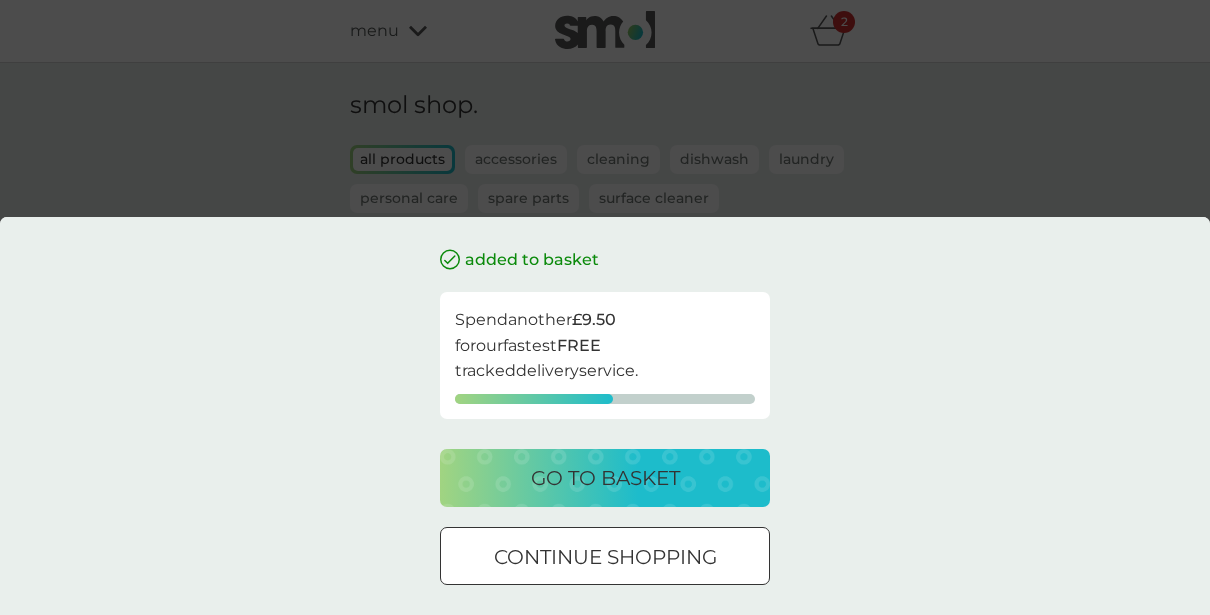 click on "go to basket" at bounding box center (605, 478) 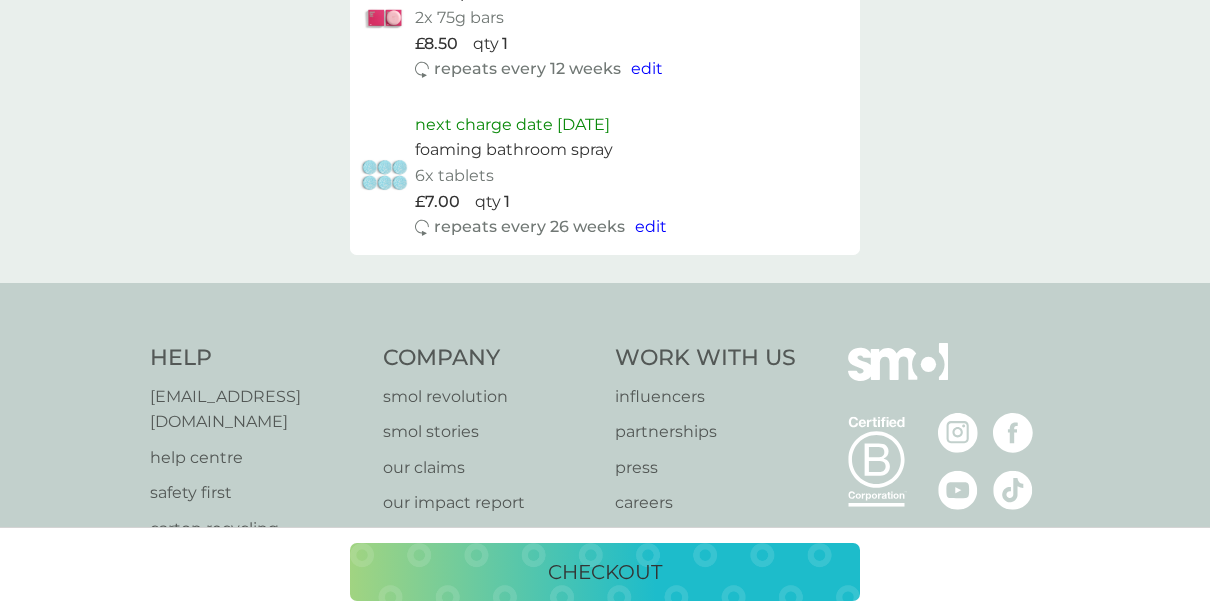 scroll, scrollTop: 1167, scrollLeft: 0, axis: vertical 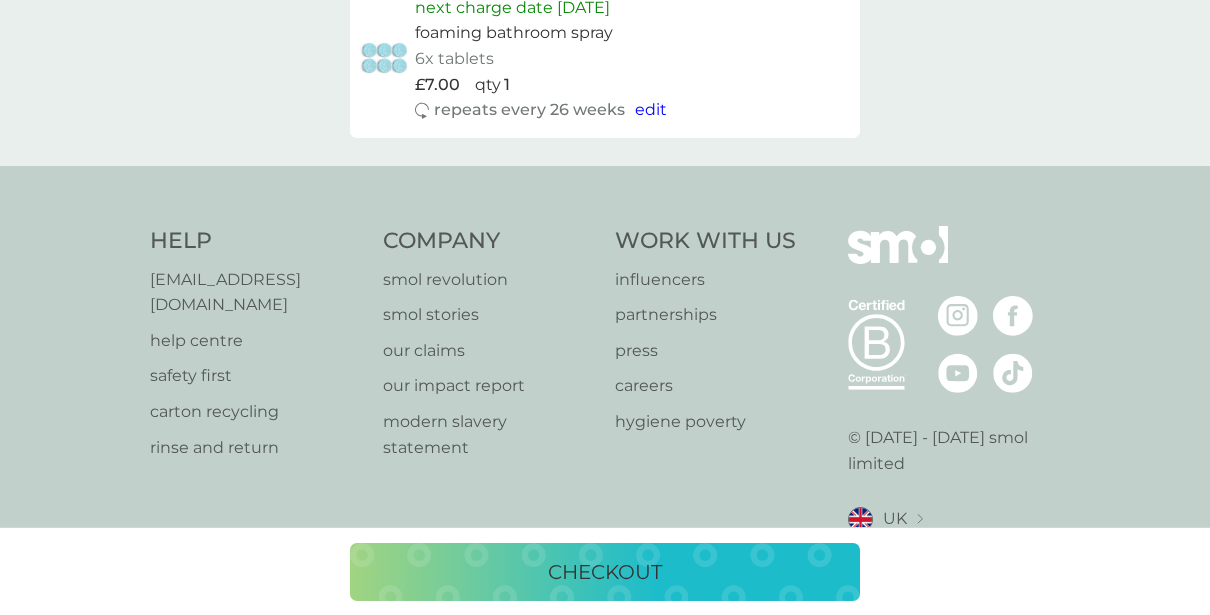 click on "checkout" at bounding box center [605, 572] 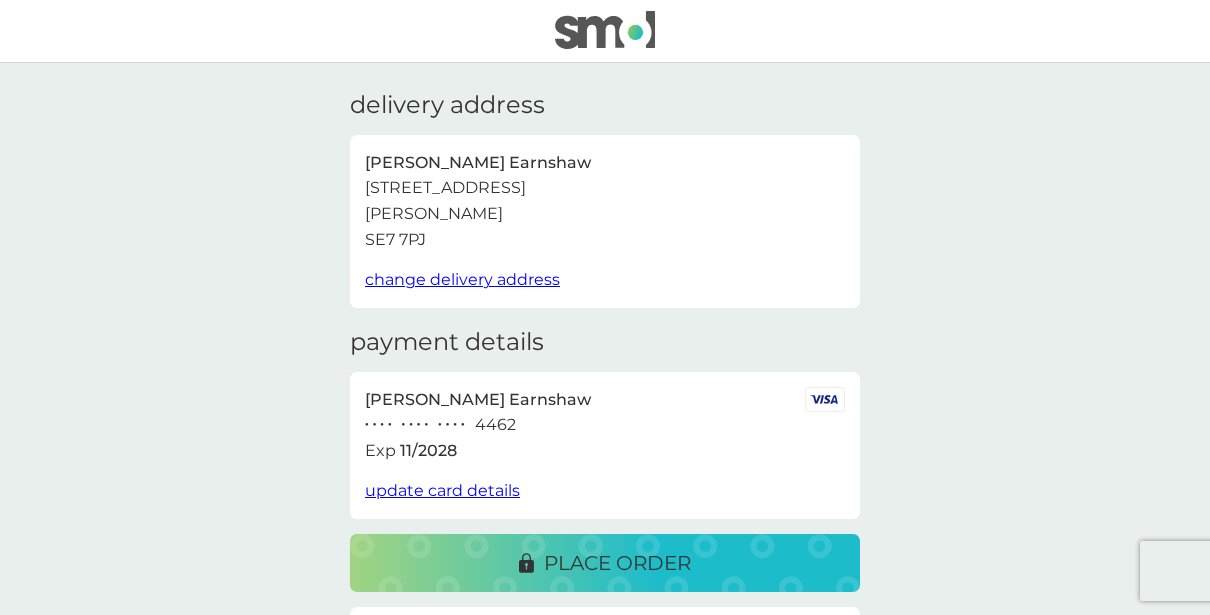 scroll, scrollTop: 0, scrollLeft: 0, axis: both 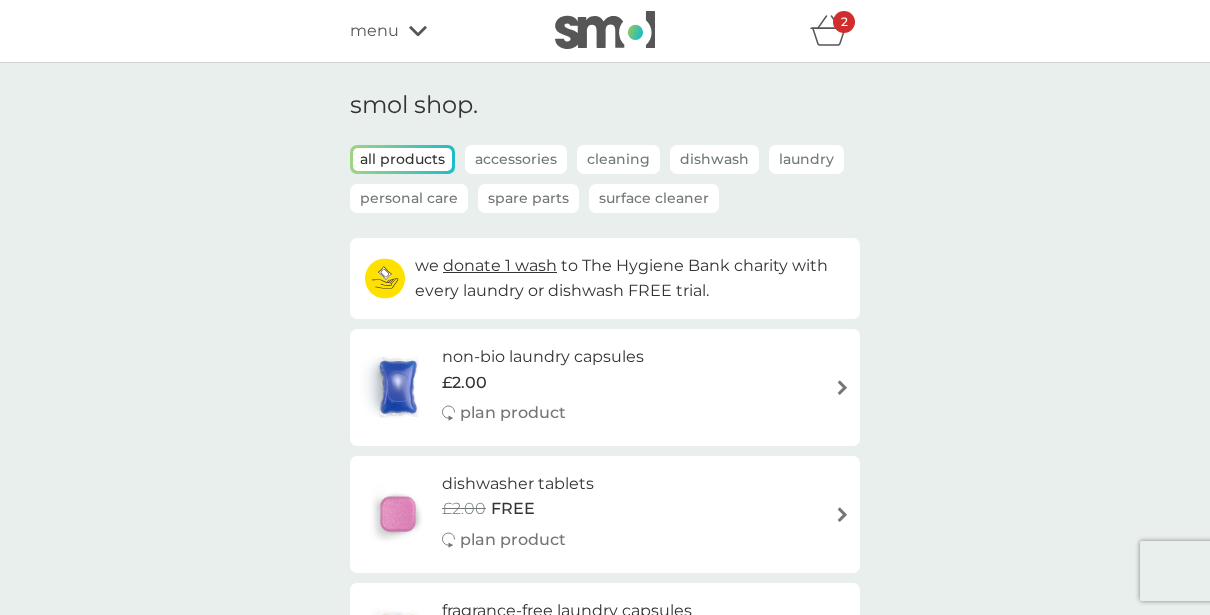 click on "menu" at bounding box center [374, 31] 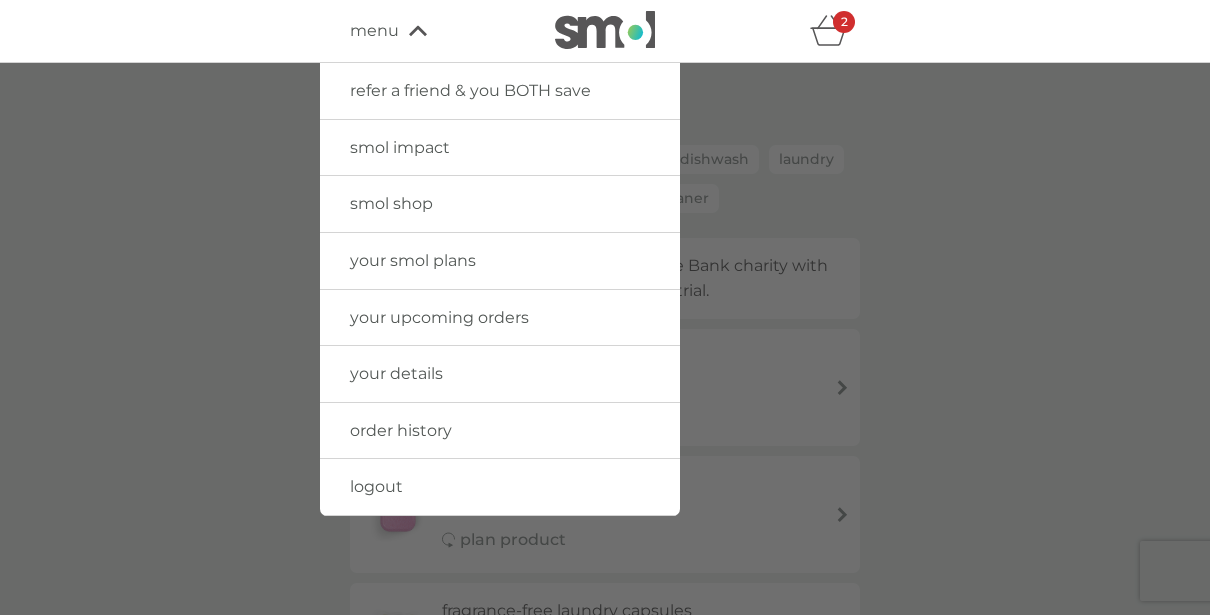 click on "your smol plans" at bounding box center [413, 260] 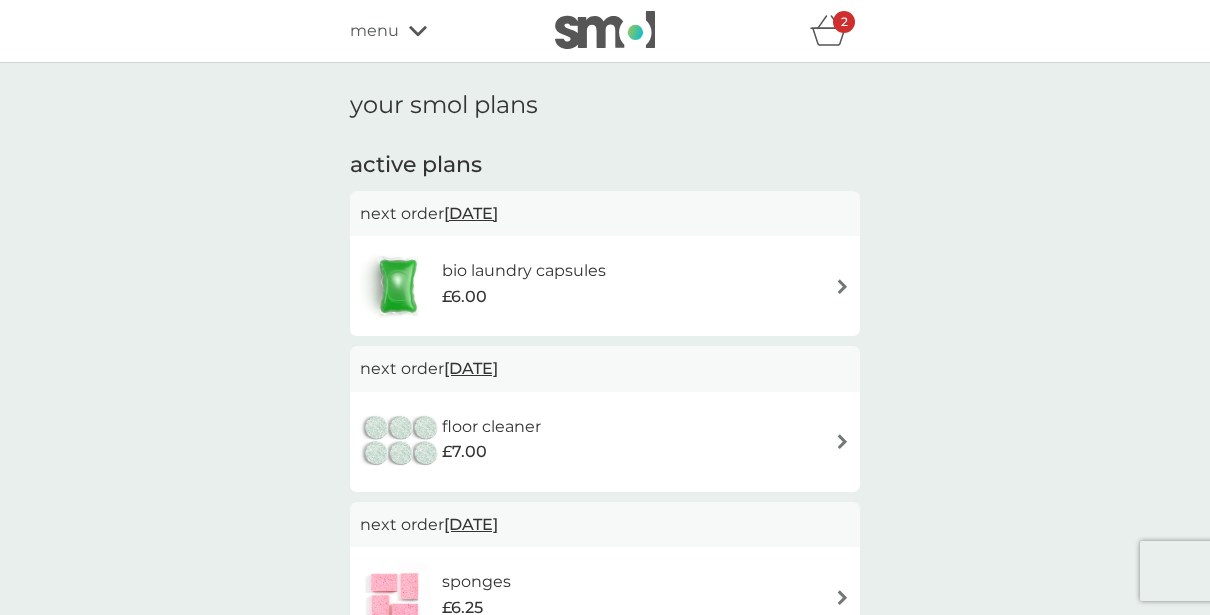 click on "21 Oct 2025" at bounding box center [471, 213] 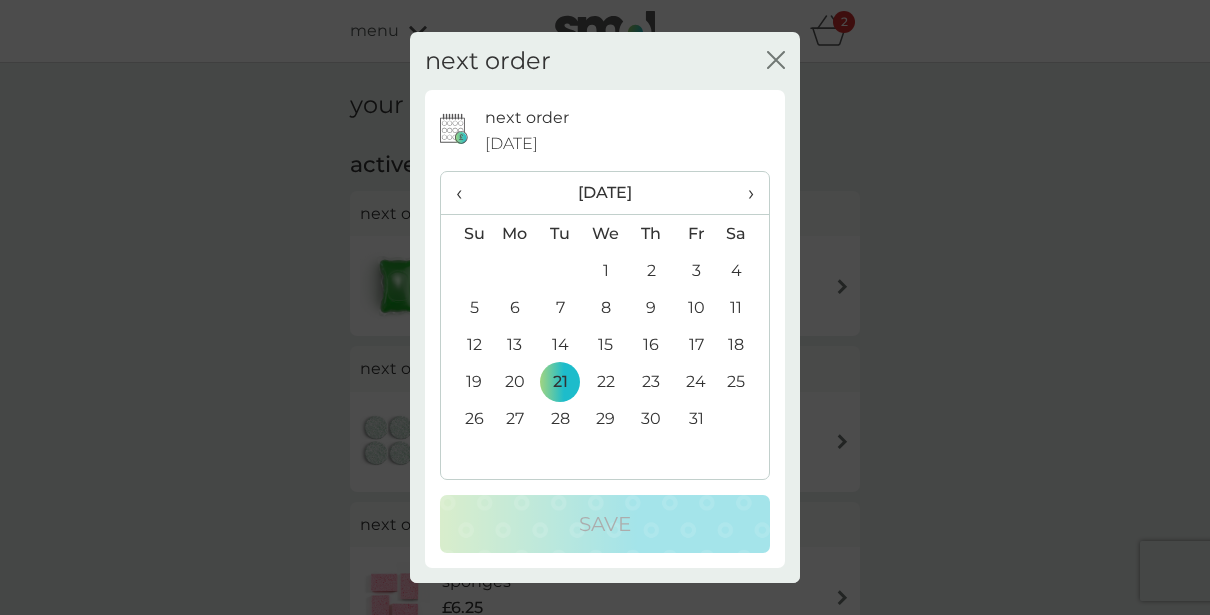 click on "›" at bounding box center (744, 193) 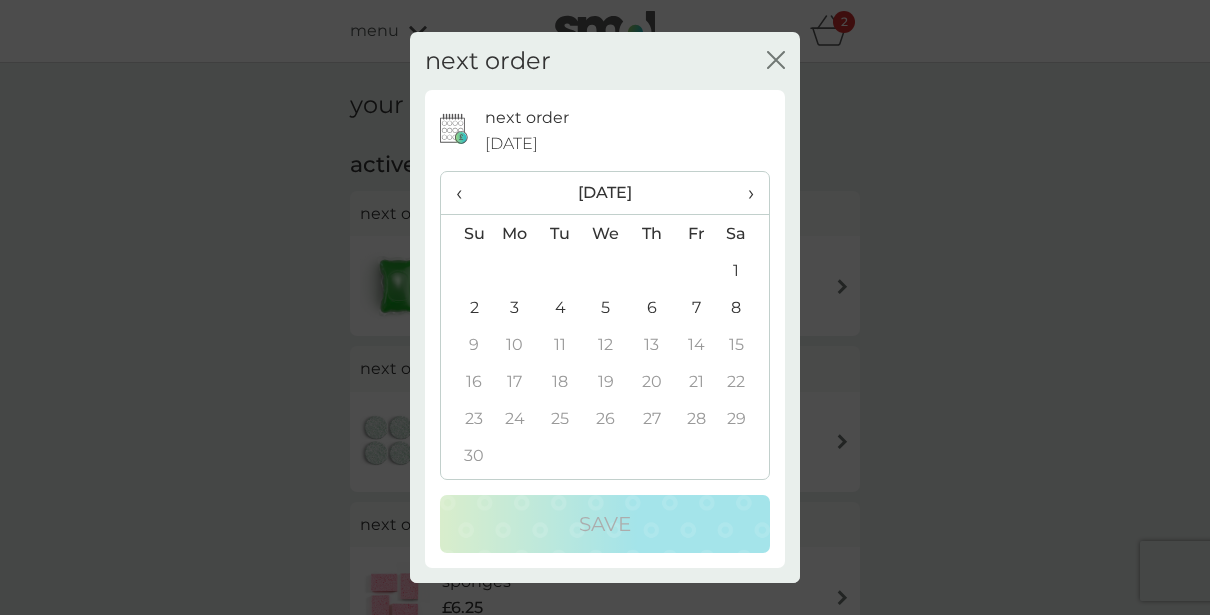 click on "7" at bounding box center (696, 307) 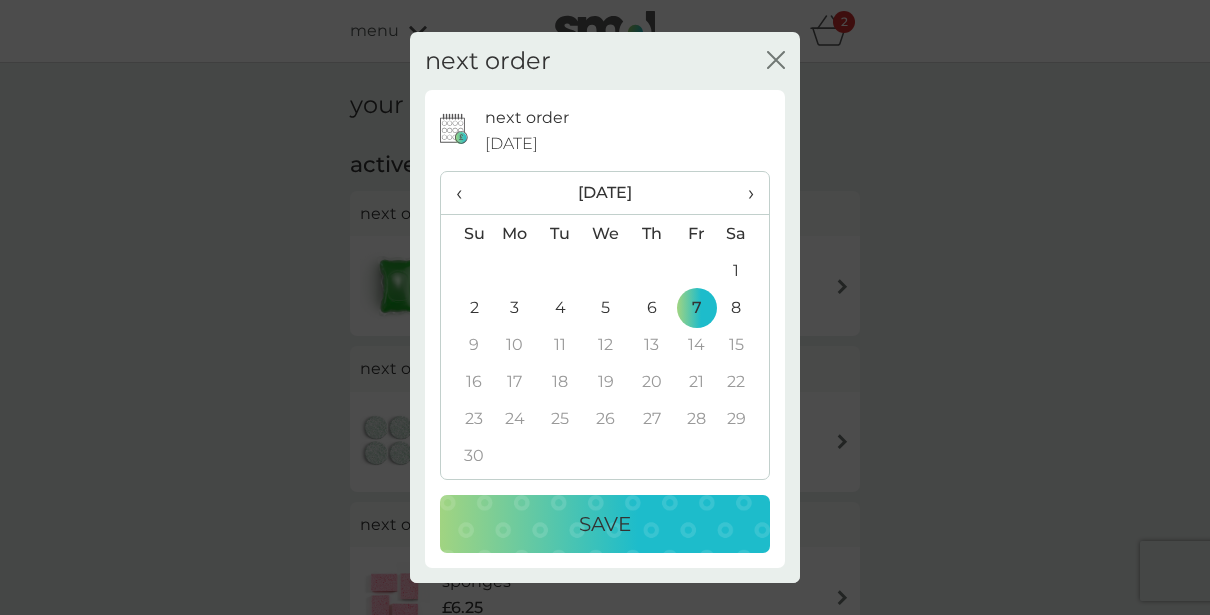 click on "close" 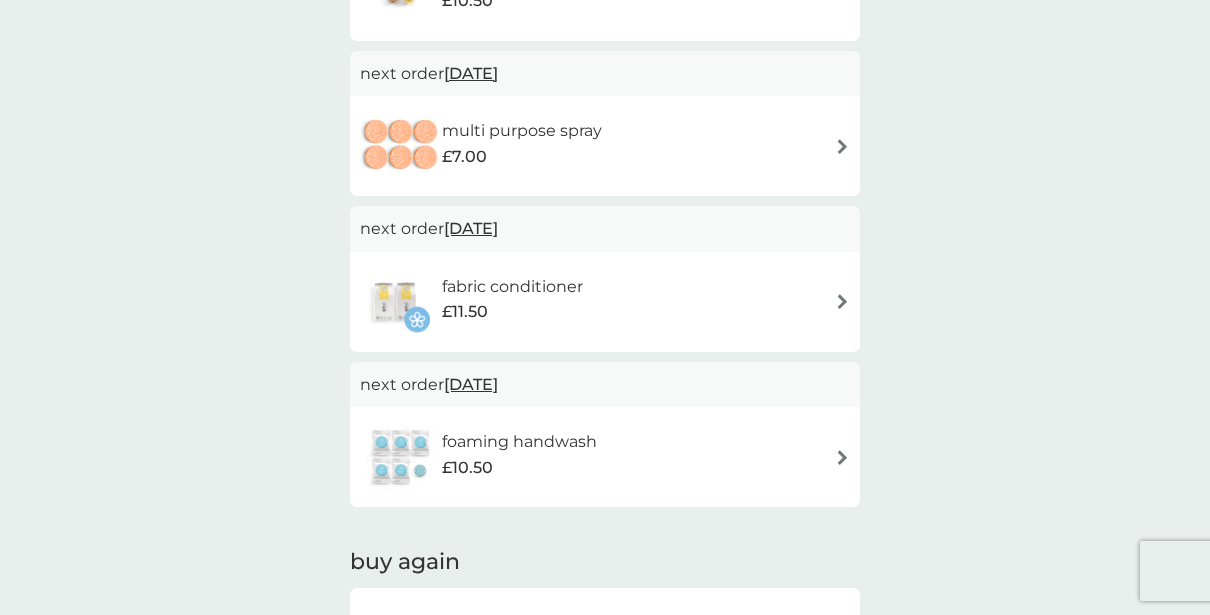 scroll, scrollTop: 920, scrollLeft: 0, axis: vertical 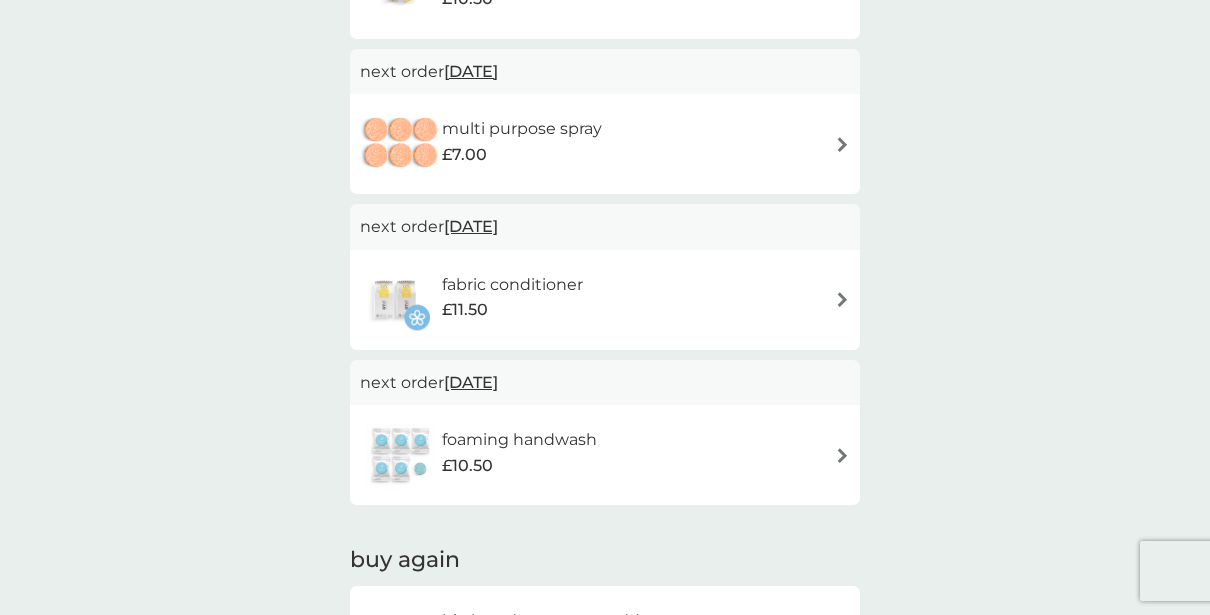 click on "28 Feb 2026" at bounding box center (471, 226) 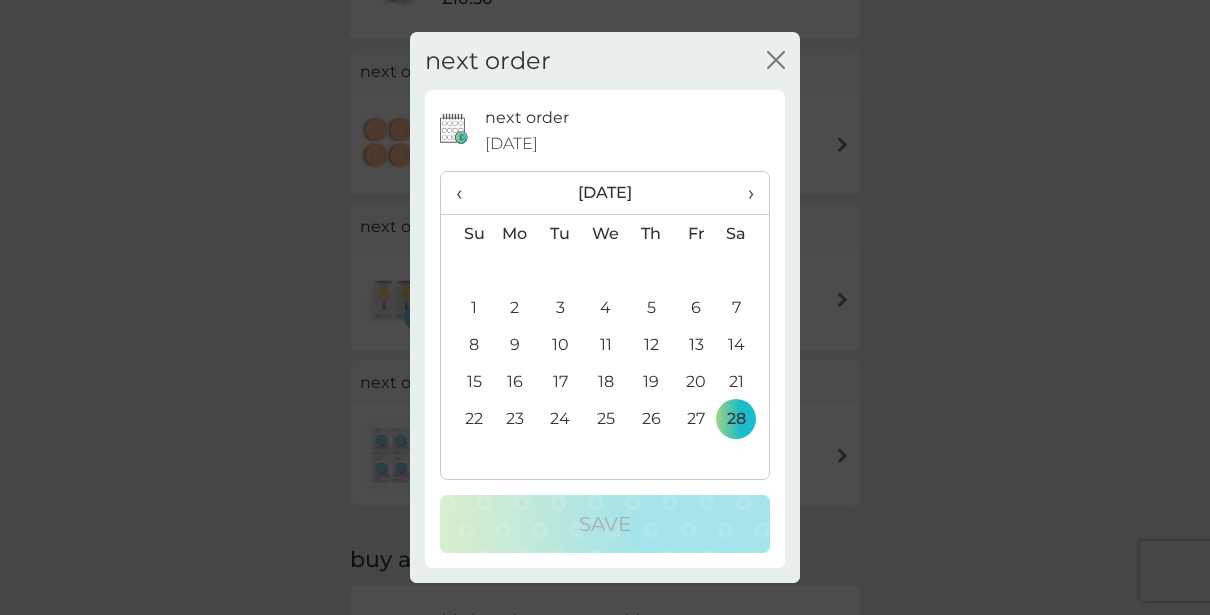 click on "‹" at bounding box center [466, 193] 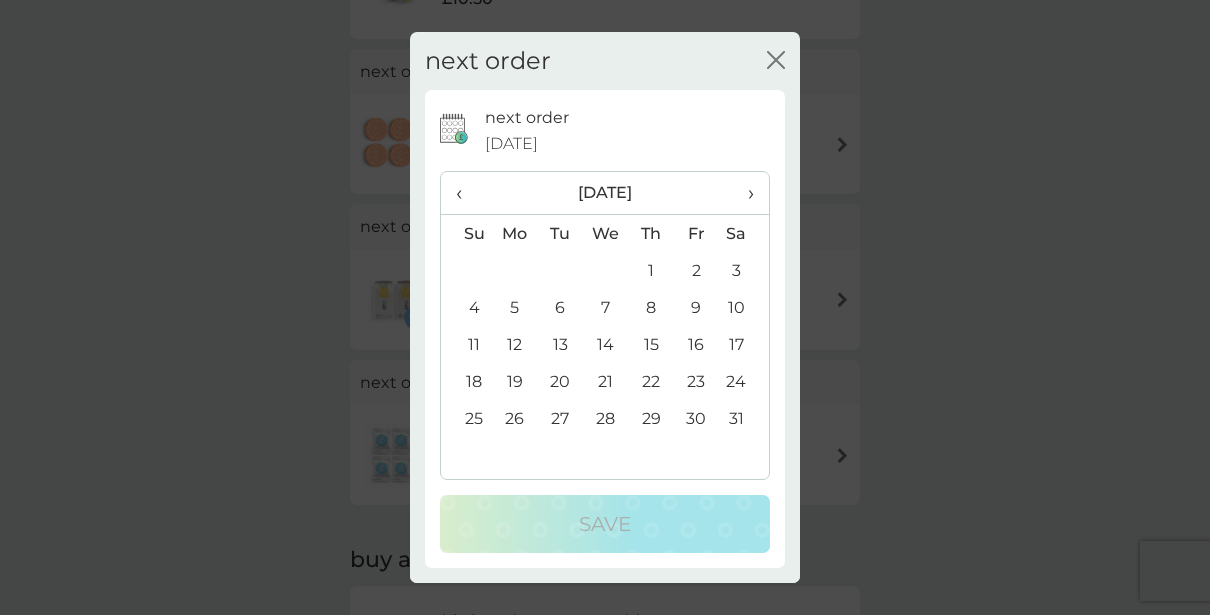 click on "‹" at bounding box center (466, 193) 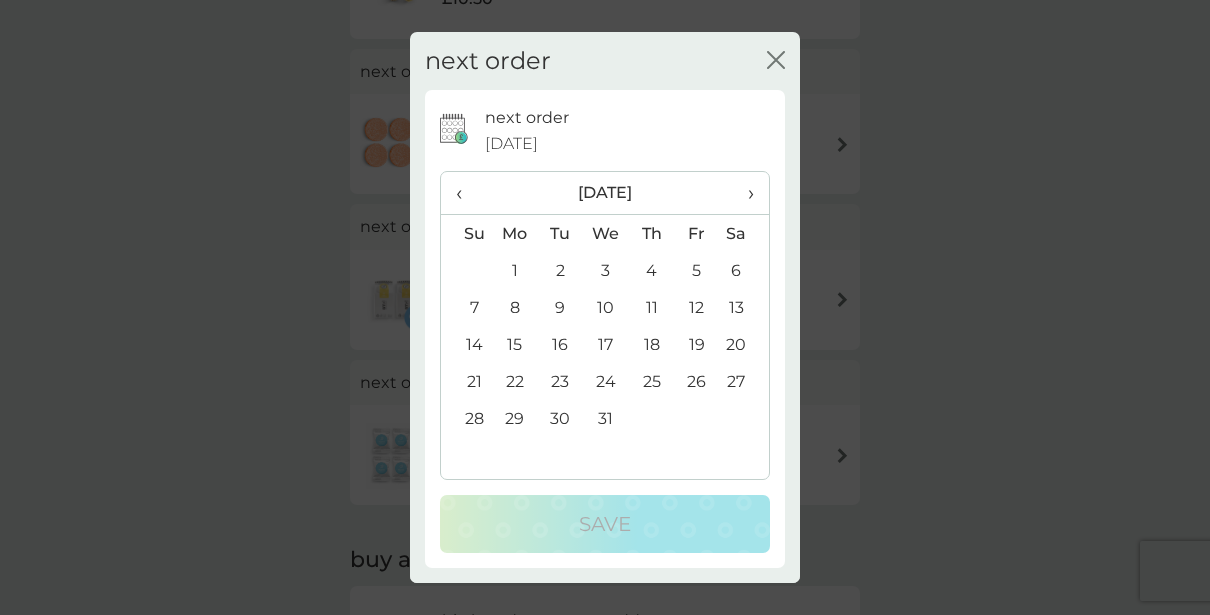 click on "‹" at bounding box center [466, 193] 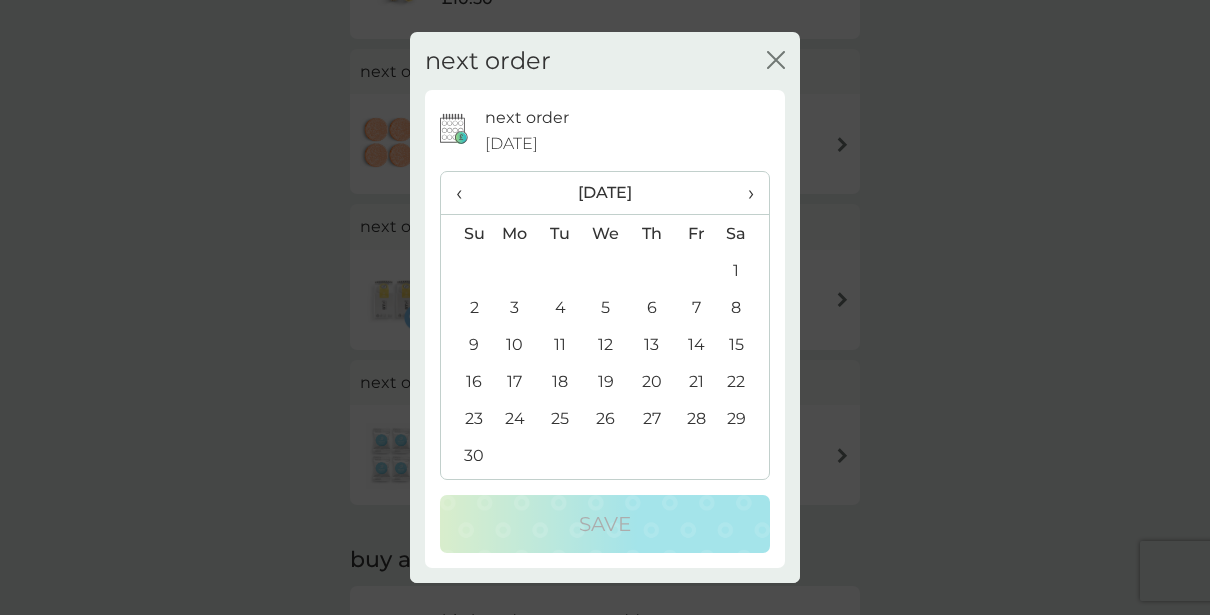click on "‹" at bounding box center [466, 193] 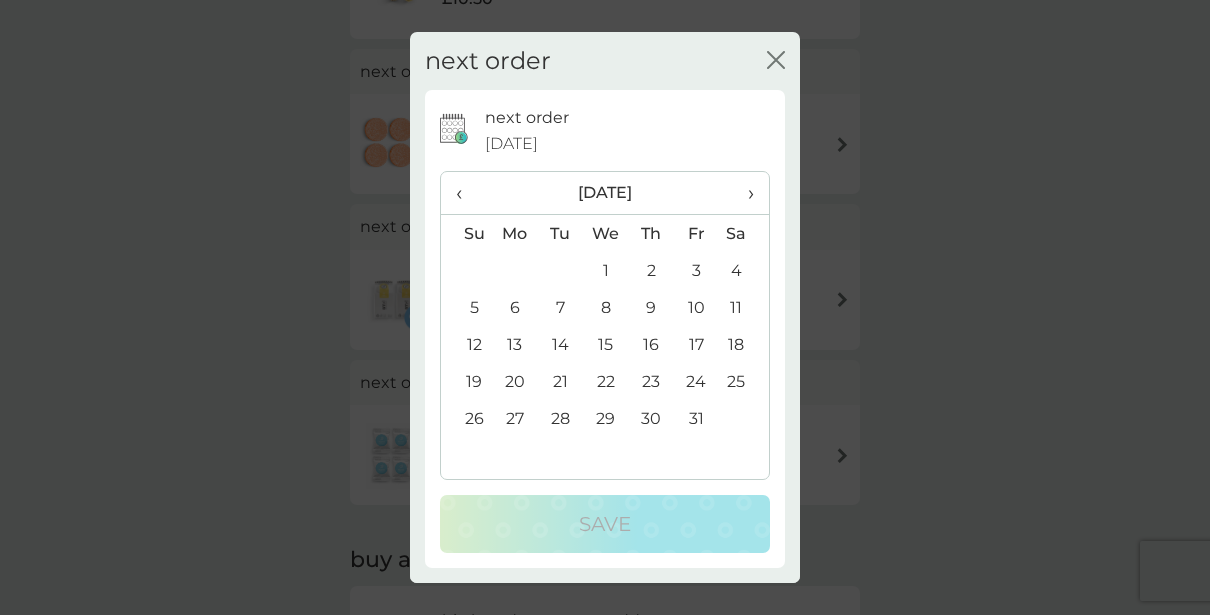 click on "23" at bounding box center (651, 381) 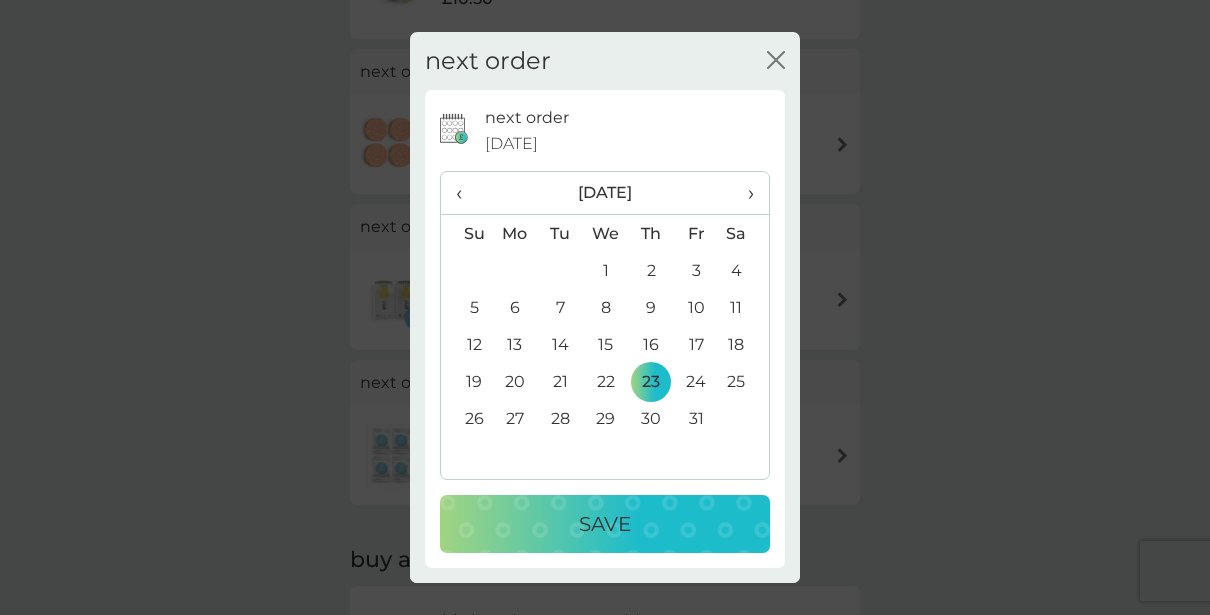 click on "Save" at bounding box center [605, 524] 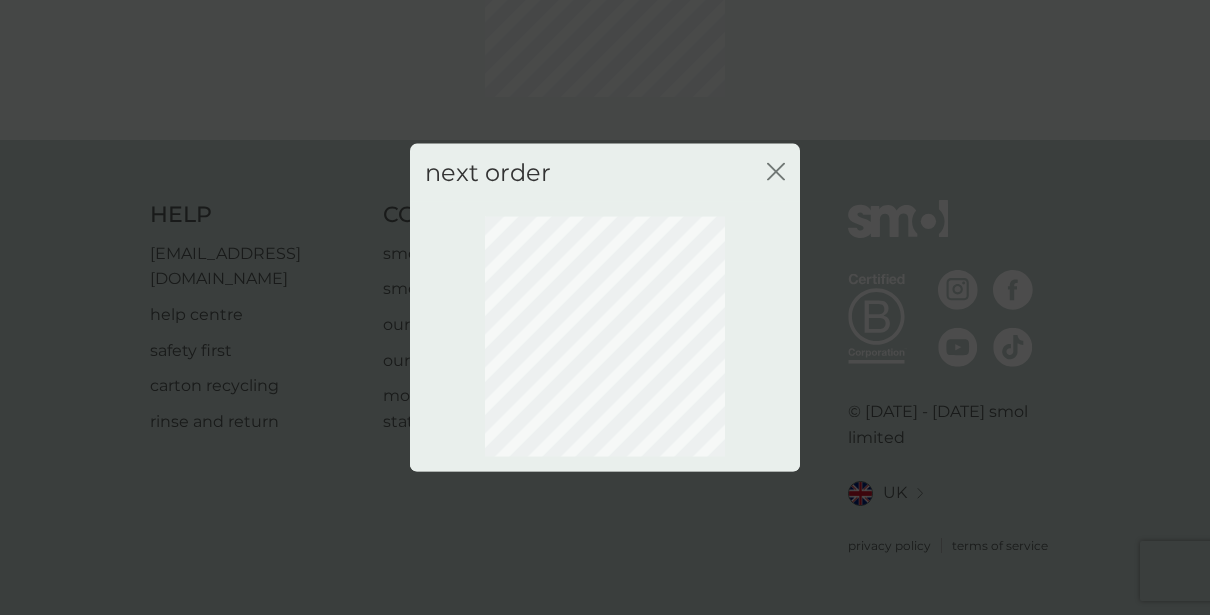 scroll, scrollTop: 223, scrollLeft: 0, axis: vertical 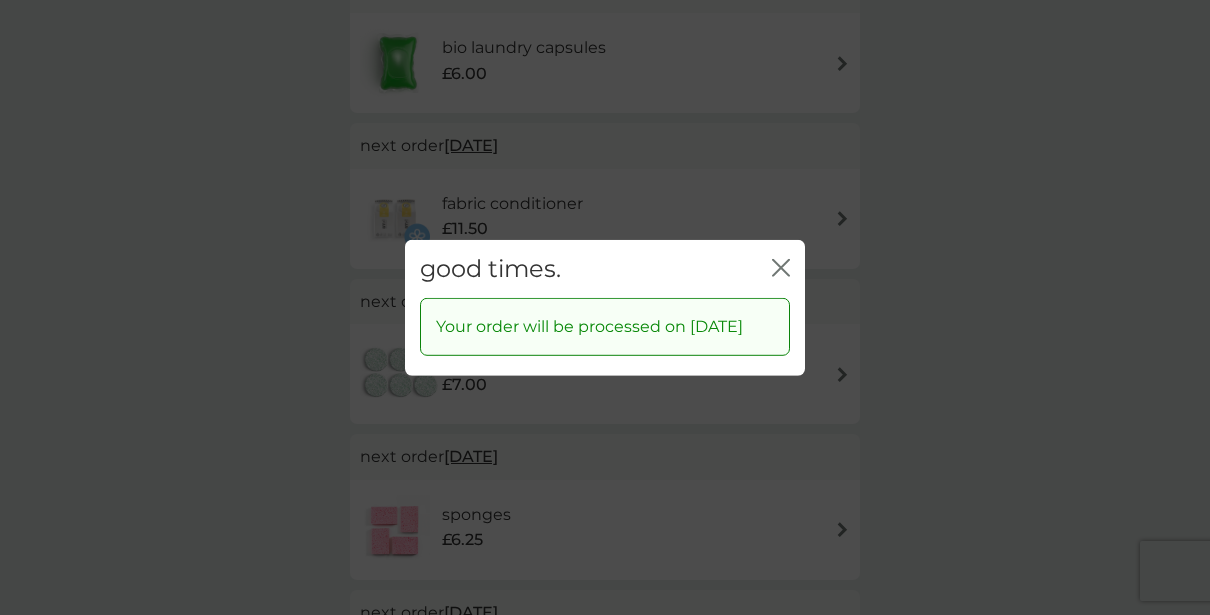 click on "close" 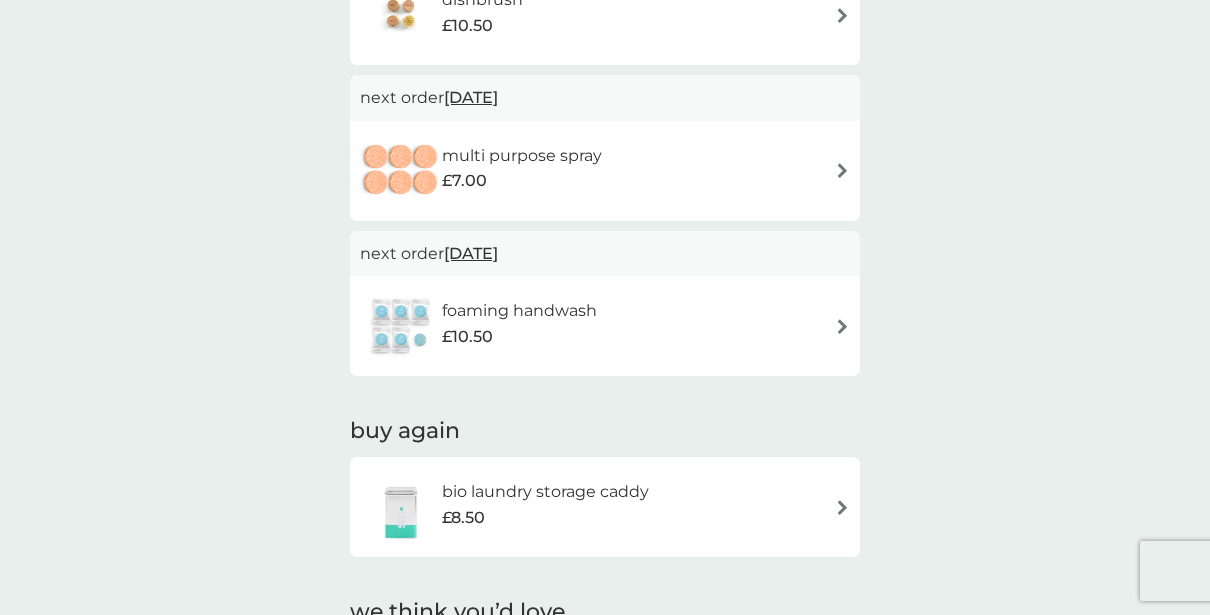 scroll, scrollTop: 1050, scrollLeft: 0, axis: vertical 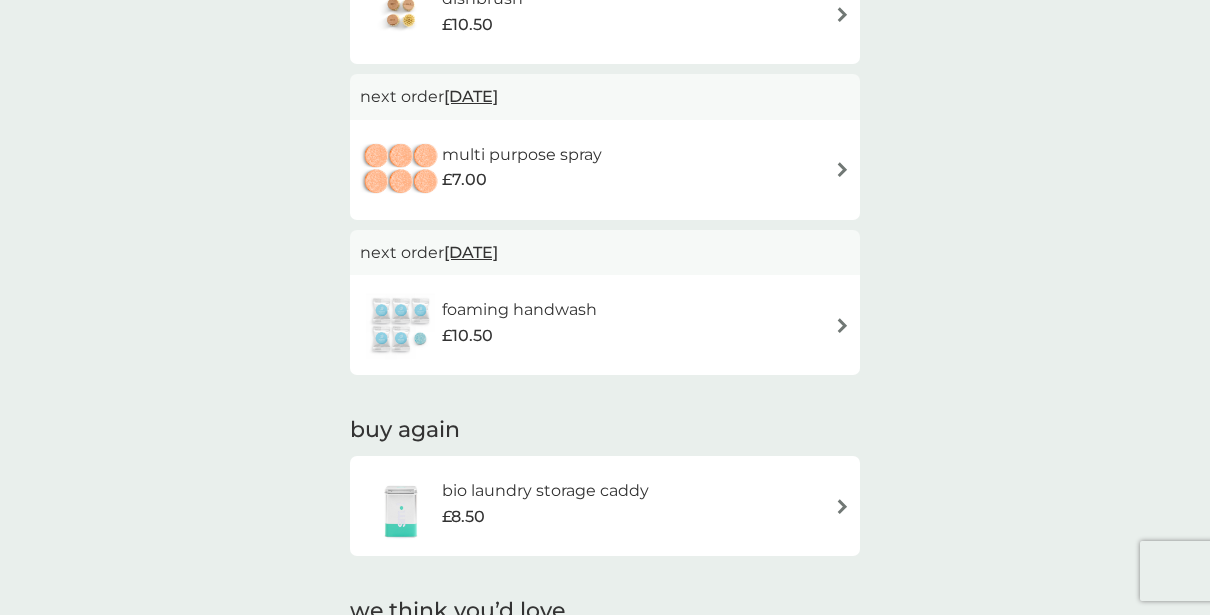 click at bounding box center (842, 169) 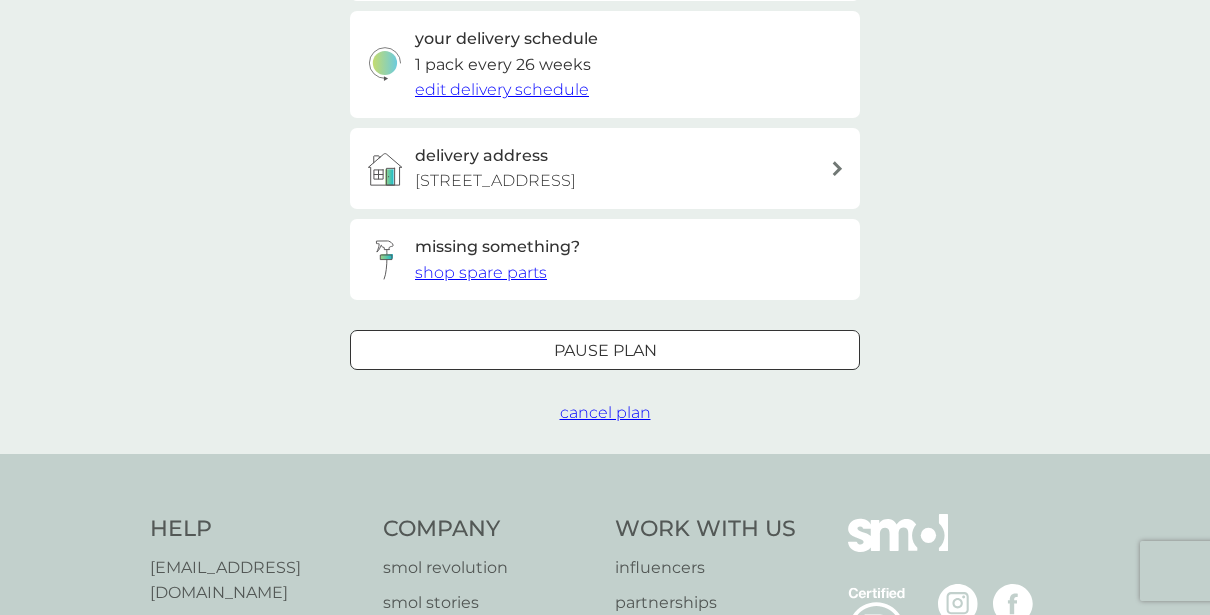 scroll, scrollTop: 481, scrollLeft: 0, axis: vertical 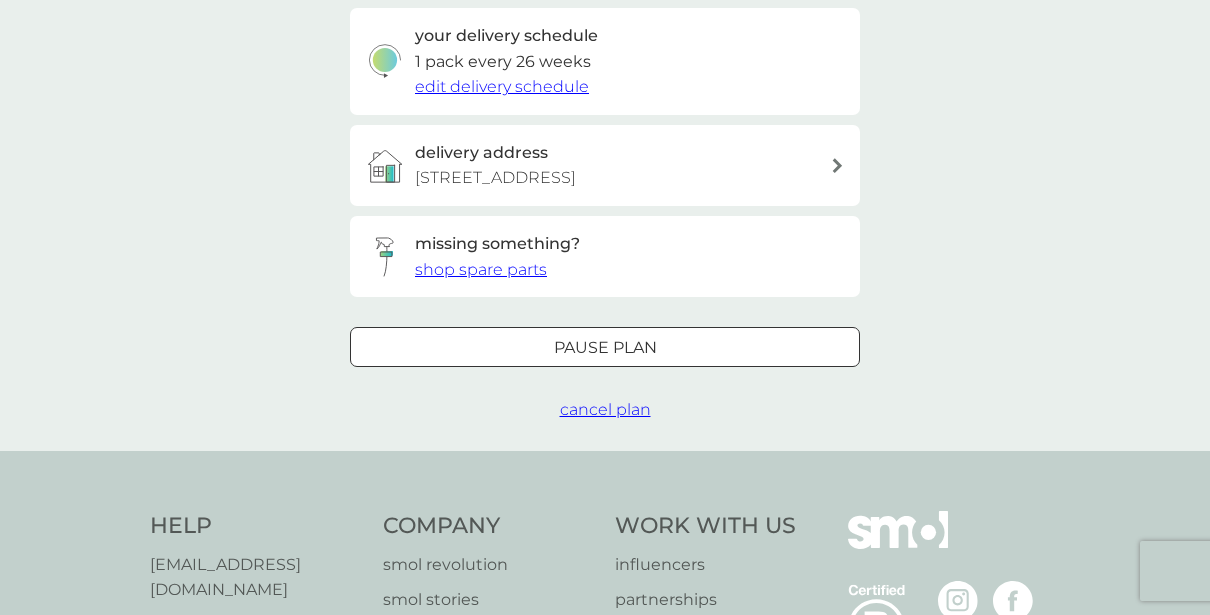 click on "cancel plan" at bounding box center (605, 409) 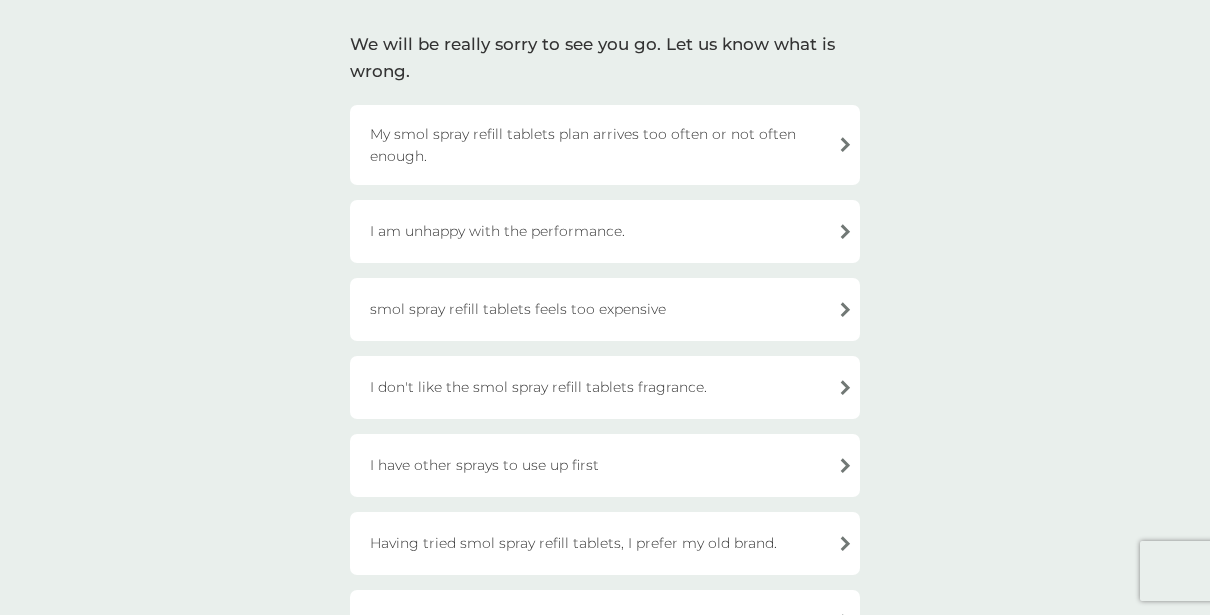 scroll, scrollTop: 150, scrollLeft: 0, axis: vertical 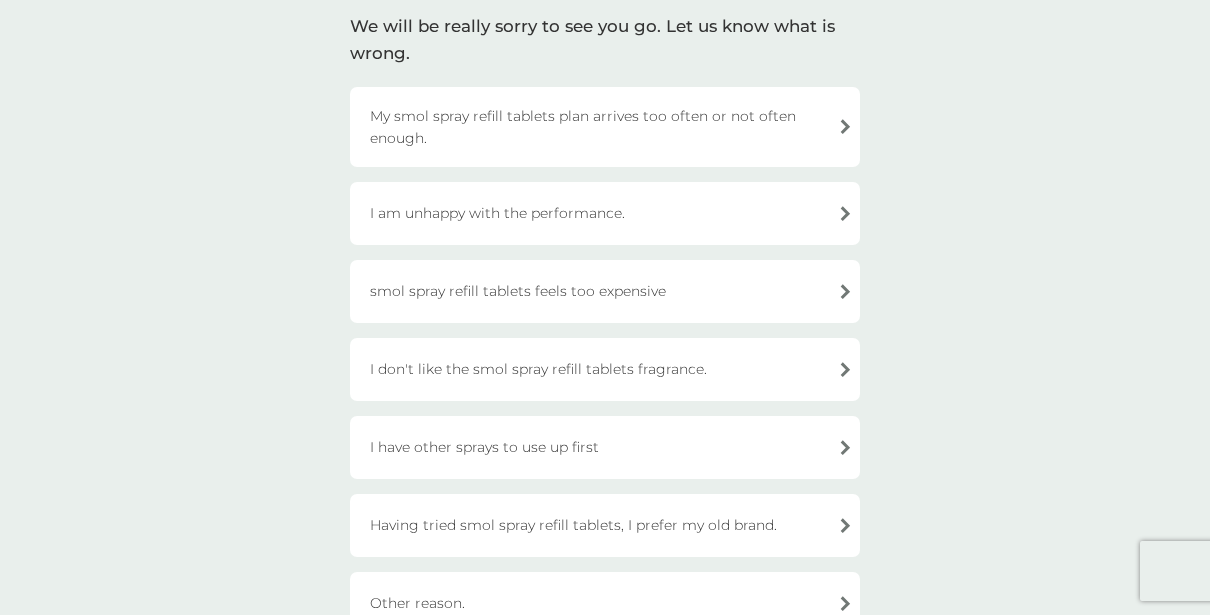 click on "My smol spray refill tablets plan arrives too often or not often enough." at bounding box center [605, 127] 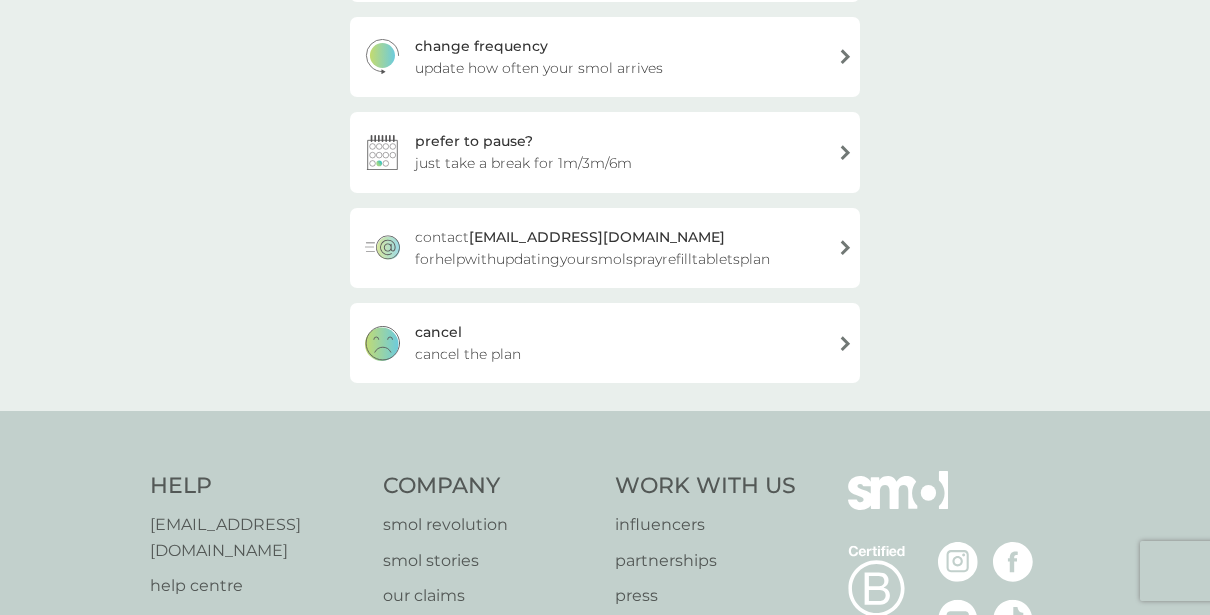 scroll, scrollTop: 341, scrollLeft: 0, axis: vertical 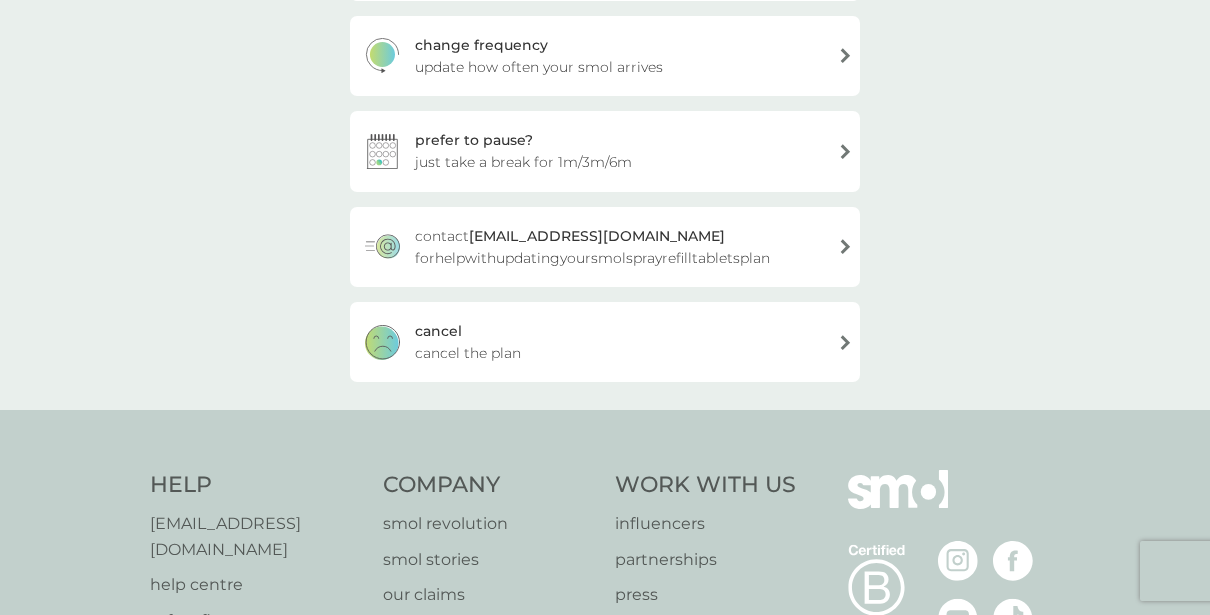 click on "cancel" at bounding box center [438, 331] 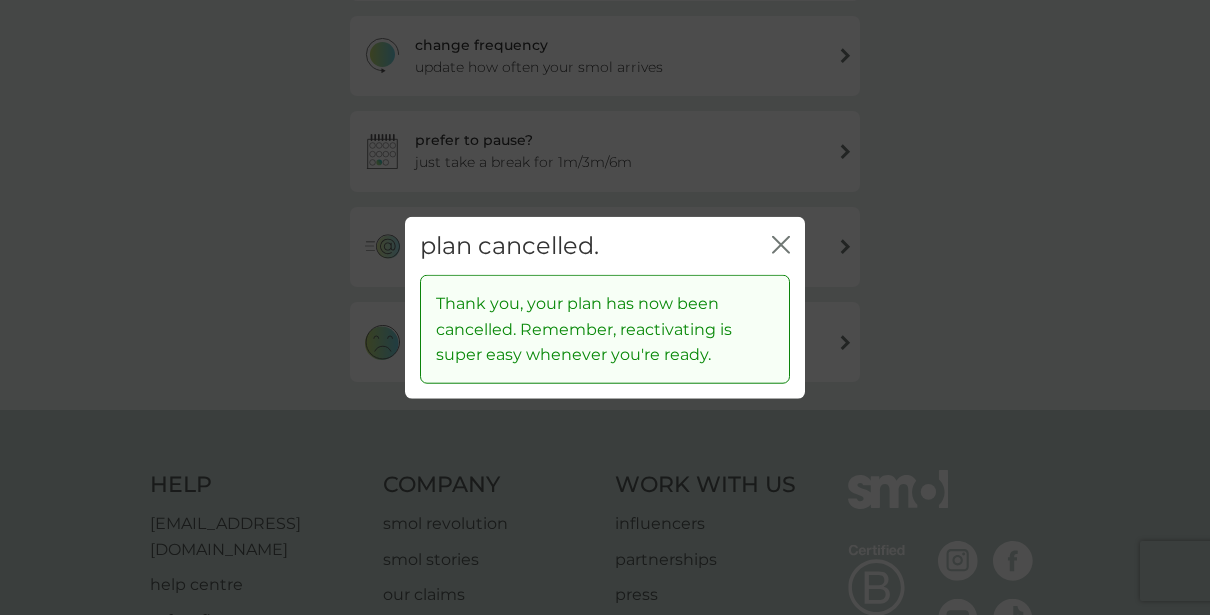 click on "close" 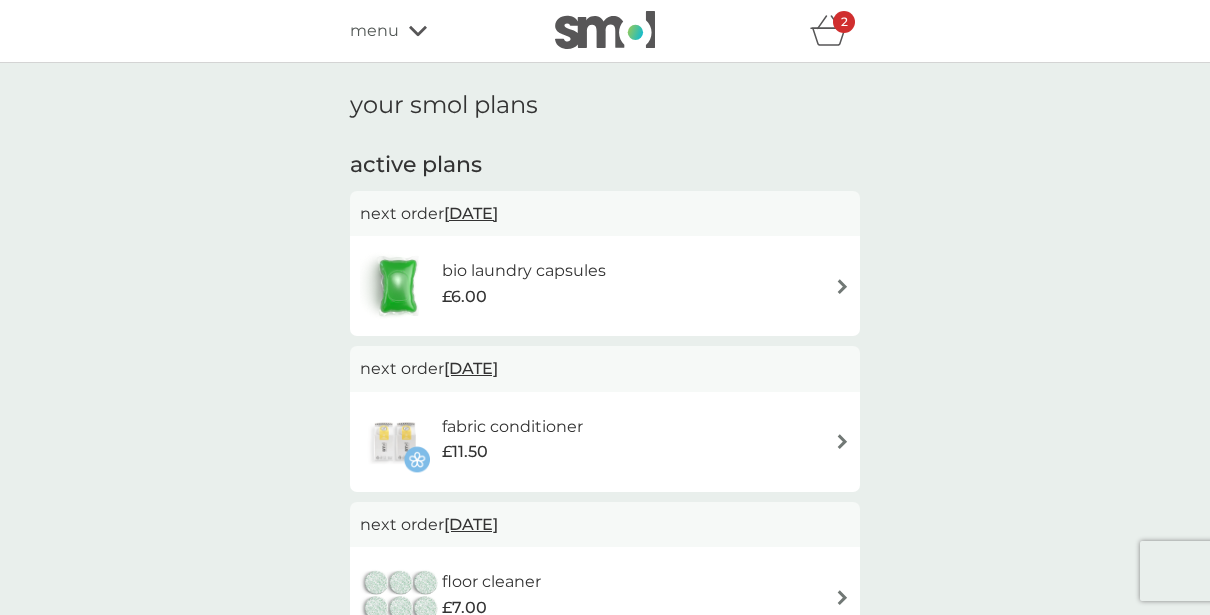 click on "2" at bounding box center (844, 22) 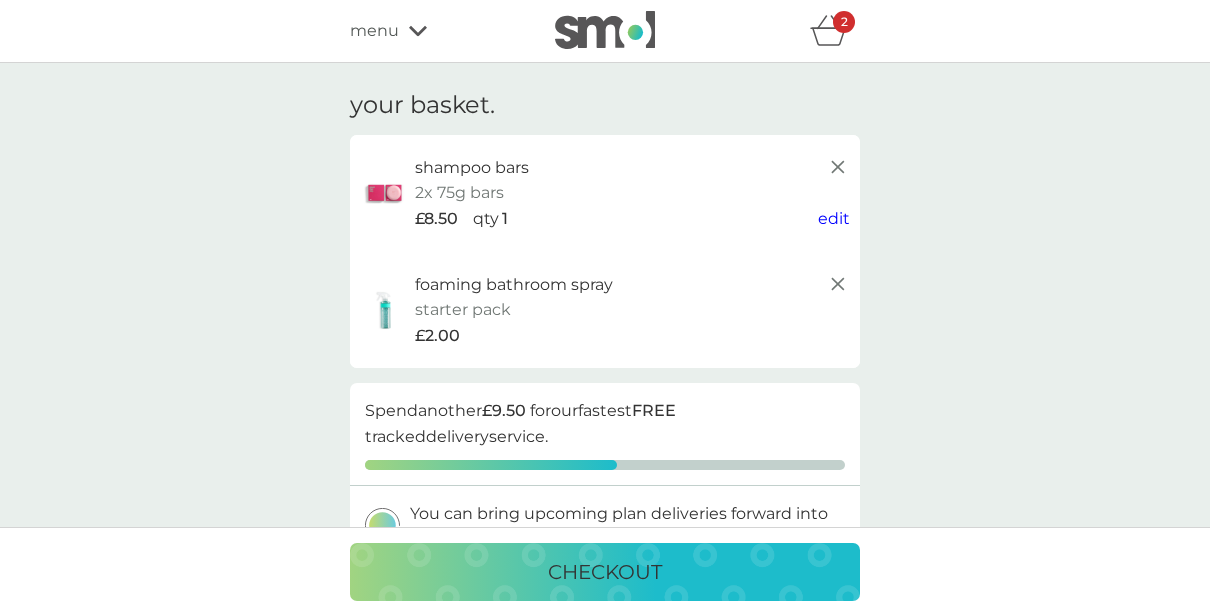 click on "your basket. shampoo bars 2x 75g bars £8.50 qty 1 edit foaming bathroom spray starter pack every 26 weeks @ £7.00 £2.00 proceed to checkout Spend  another  £9.50   for  our  fastest  FREE   tracked  delivery  service.  You can bring upcoming plan deliveries forward into this order. bring deliveries forward add more products we   donate 1 wash   to The Hygiene Bank charity with every laundry or dishwash FREE trial. Delivery £2.00 Total to pay £12.50 your future charges. next charge date 4th Oct 2025 shampoo bars 2x 75g bars   £8.50 qty 1 repeats every 12 weeks edit next charge date 26th Jul 2025 foaming bathroom spray 6x tablets   £7.00 qty 1 repeats every 26 weeks edit checkout" at bounding box center [605, 698] 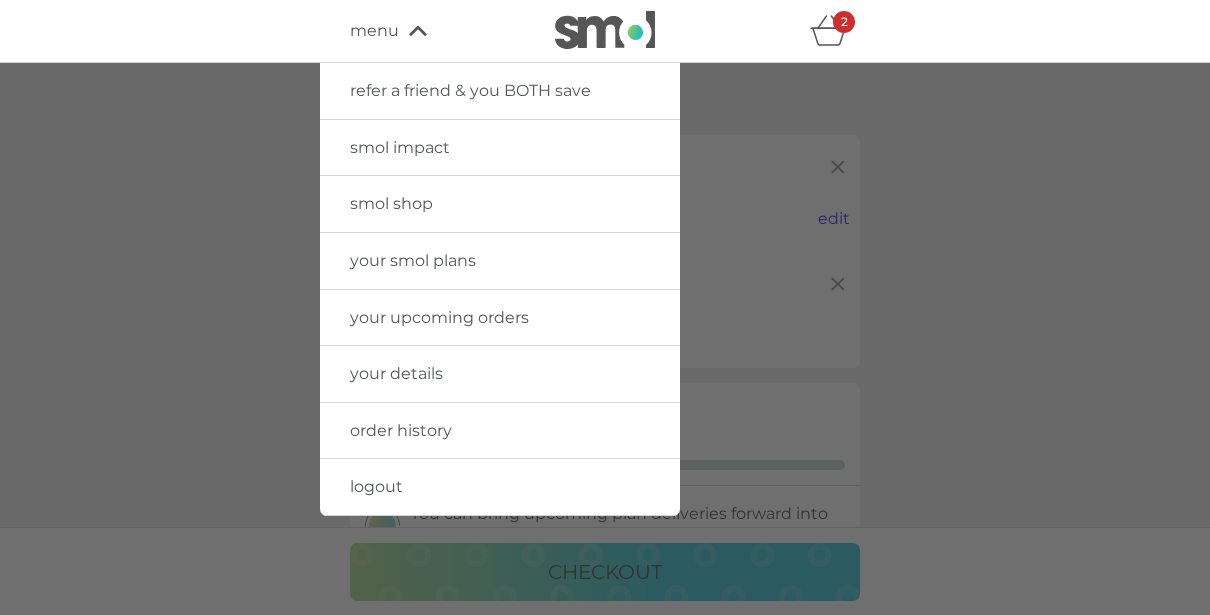 click on "logout" at bounding box center [376, 486] 